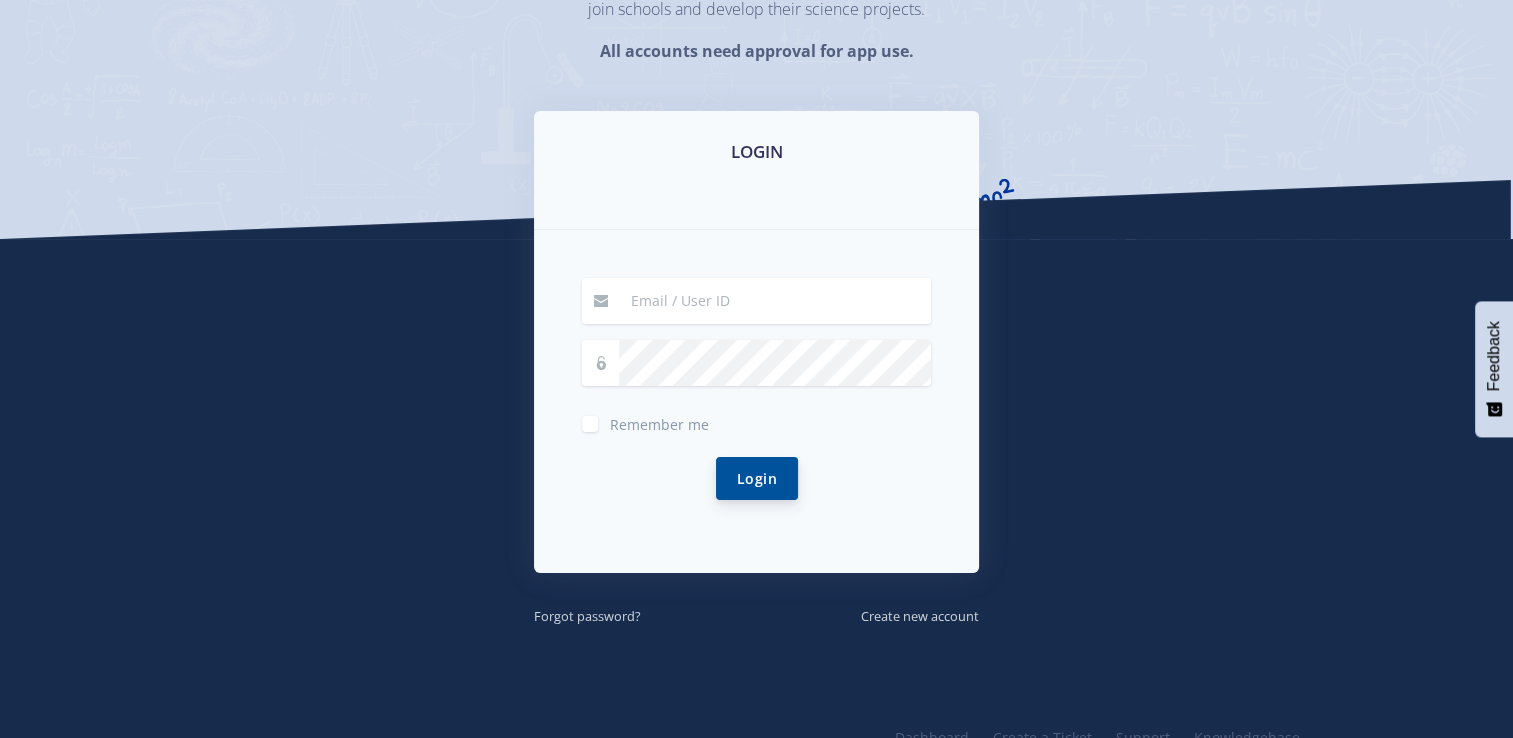 scroll, scrollTop: 239, scrollLeft: 0, axis: vertical 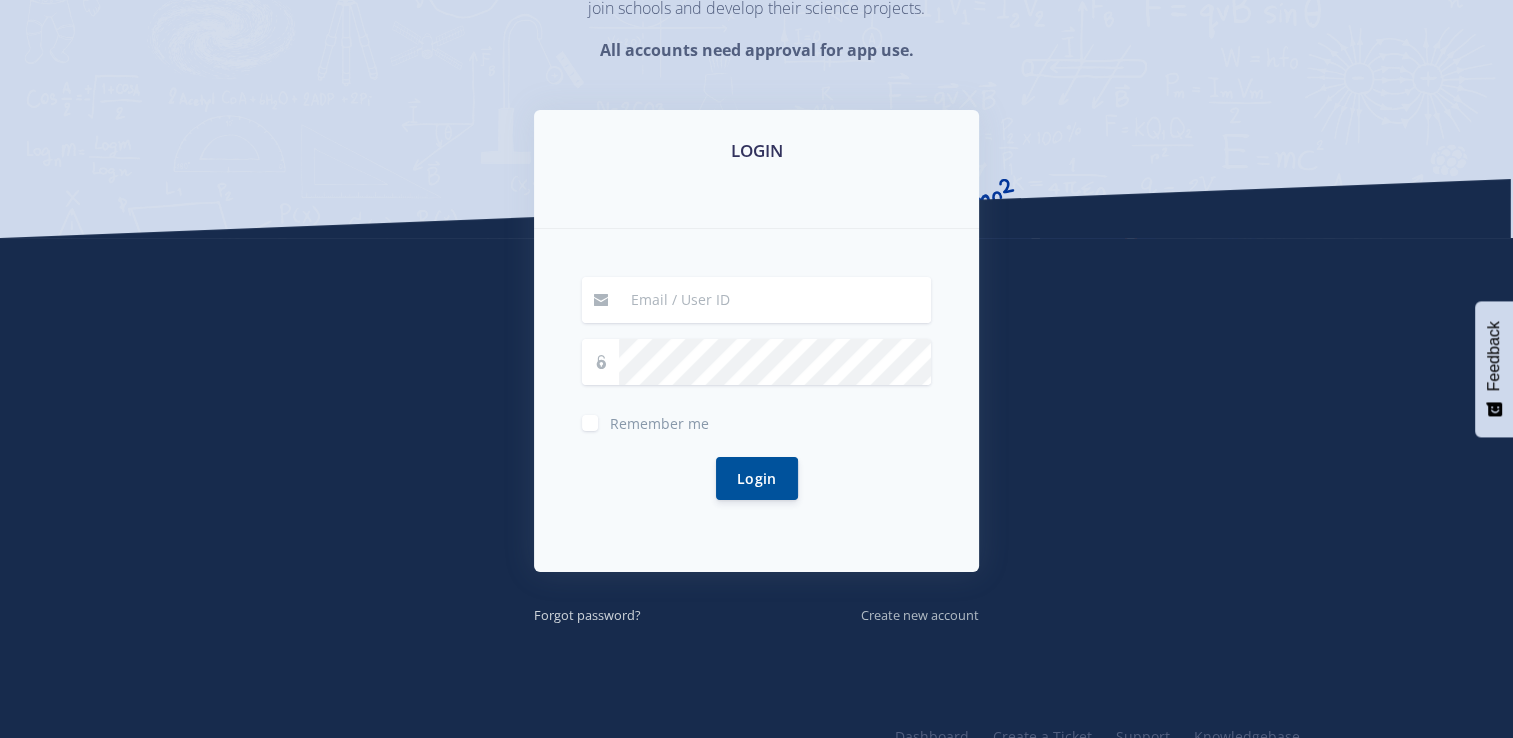 click on "Create new account" at bounding box center (920, 615) 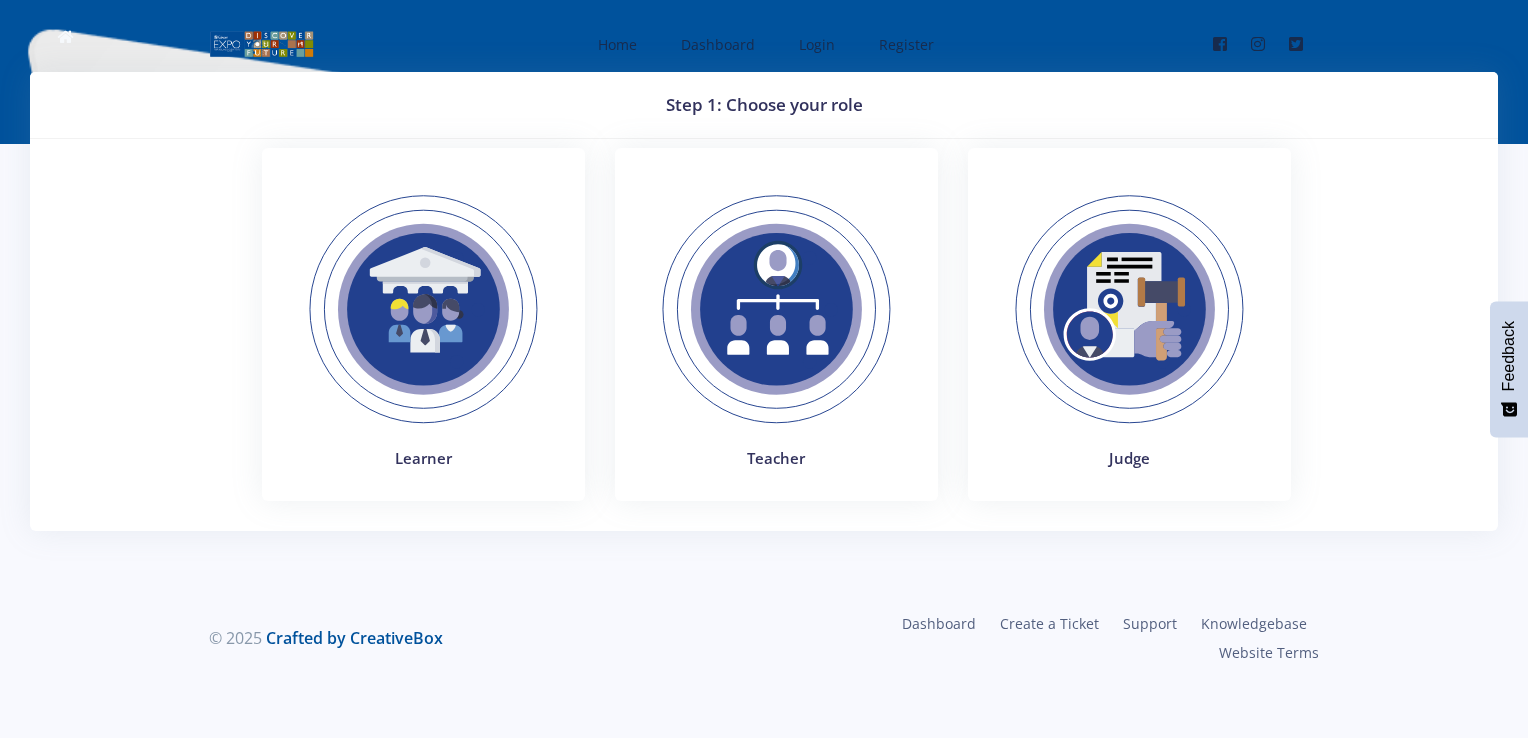 scroll, scrollTop: 0, scrollLeft: 0, axis: both 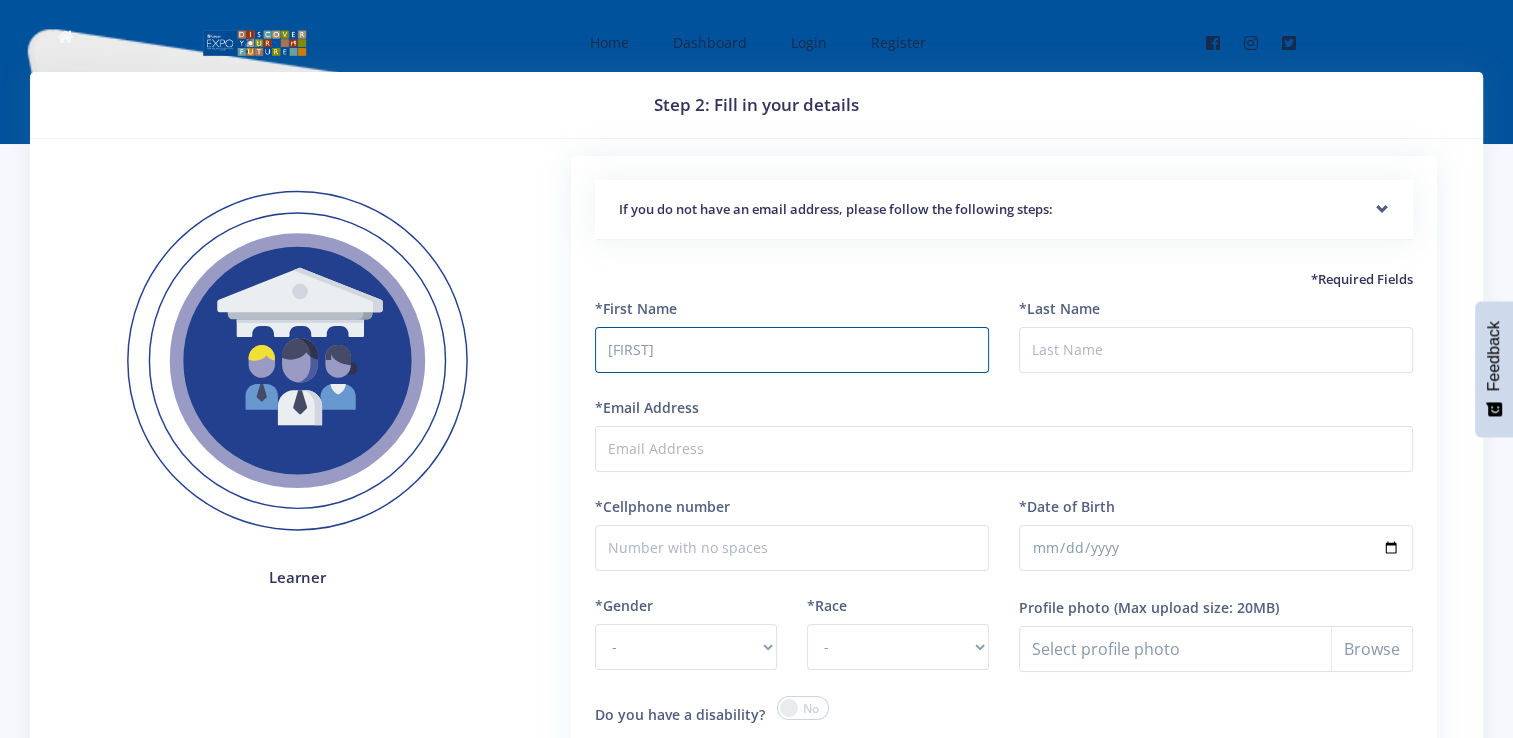 type on "Keashlin" 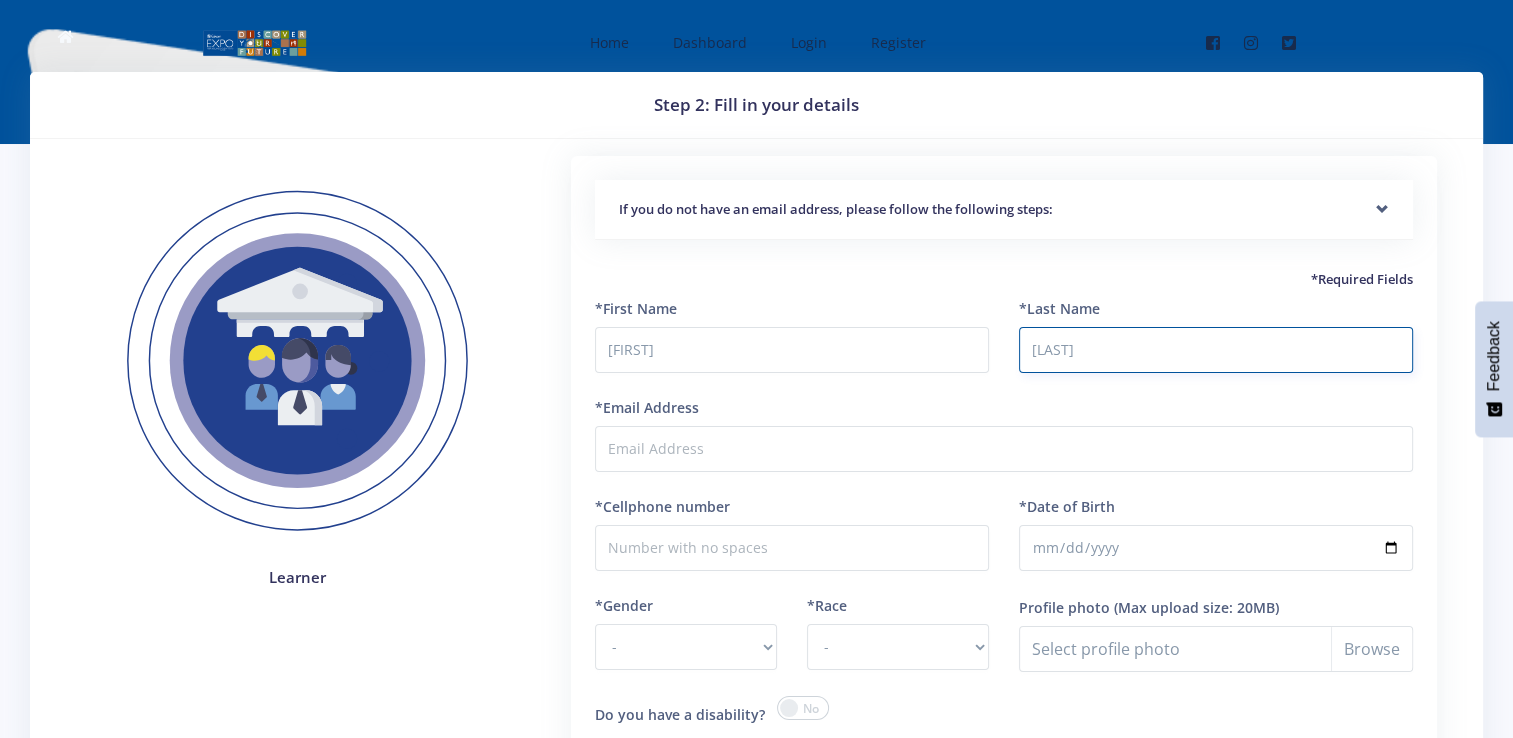 type on "Miggel" 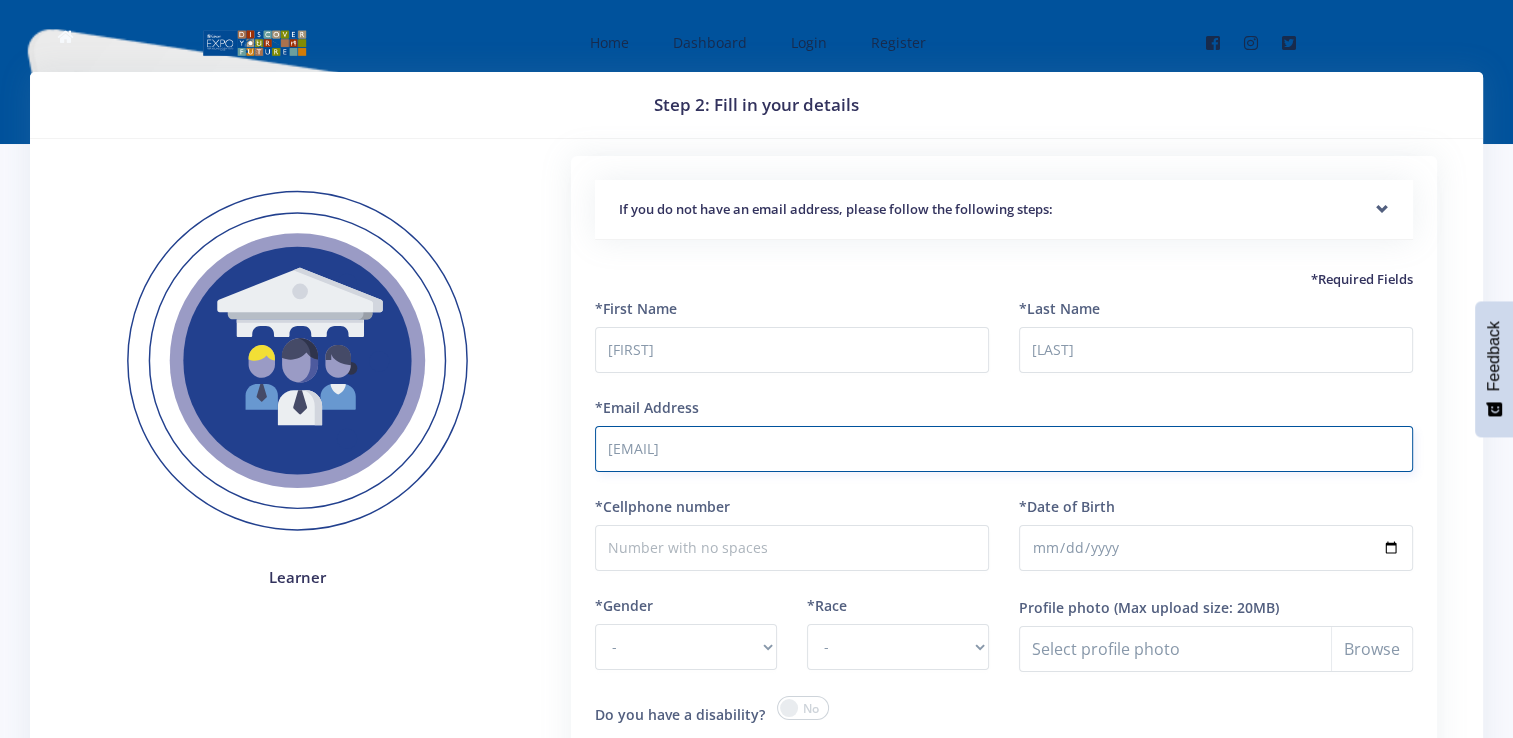 type on "[USERNAME]@[DOMAIN].com" 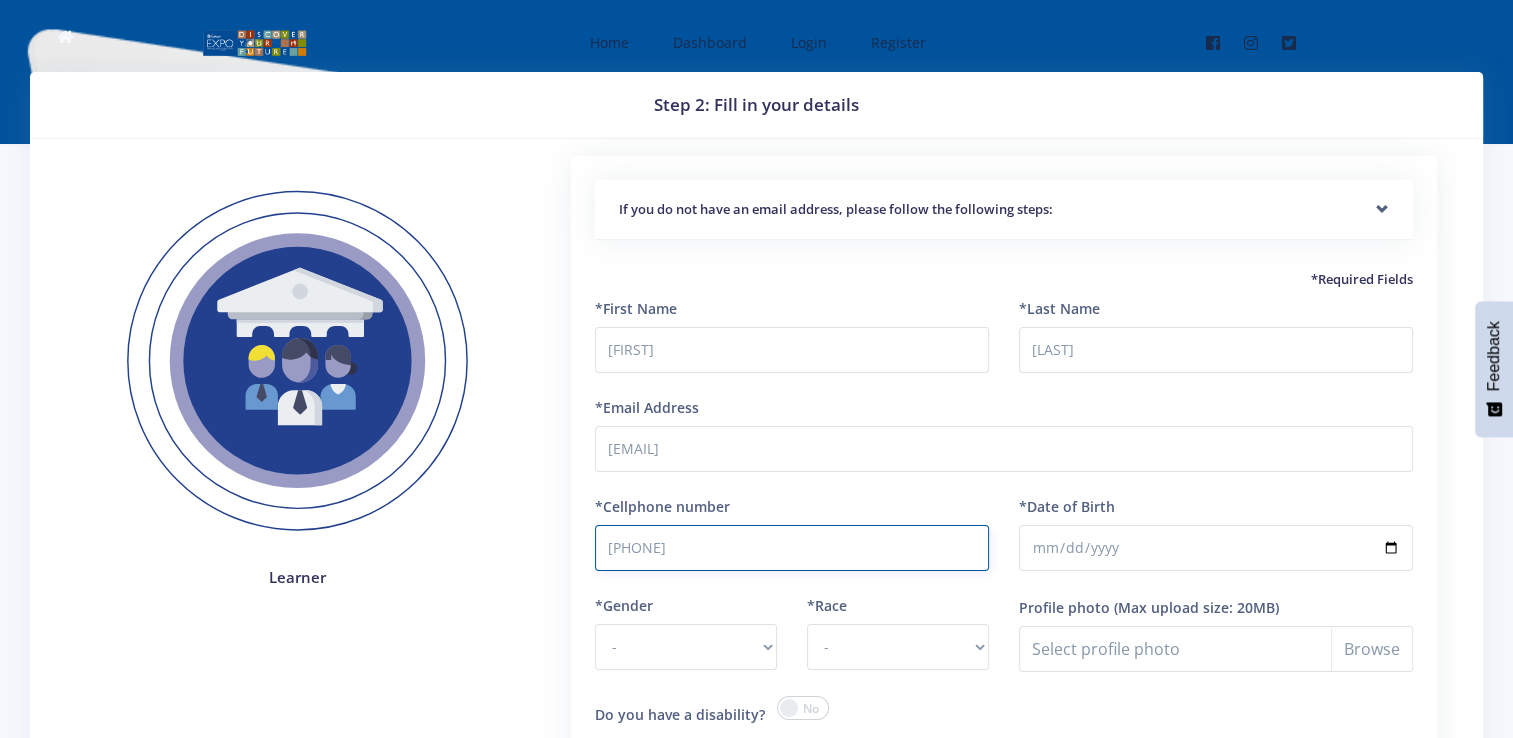 type on "0693802543" 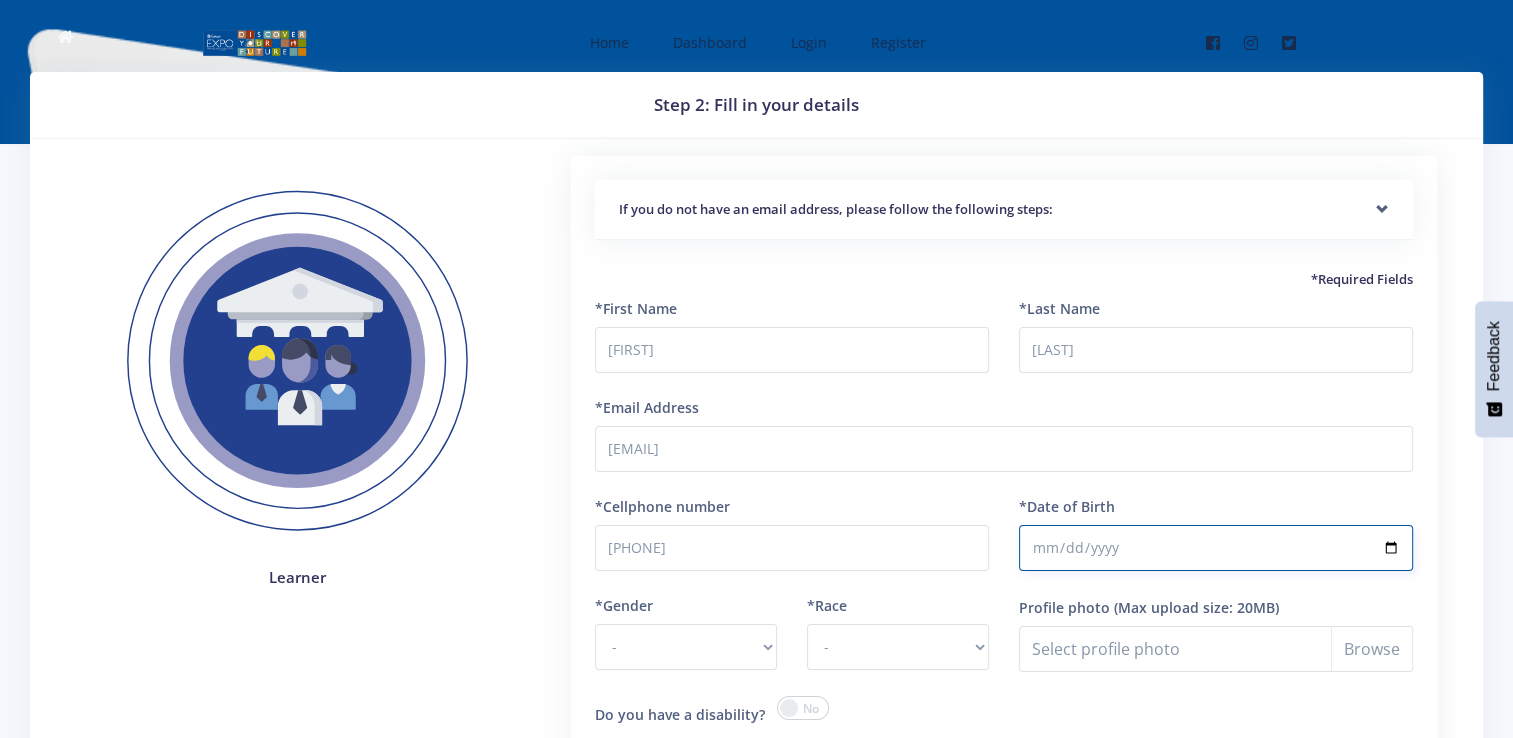 type on "2010-09-15" 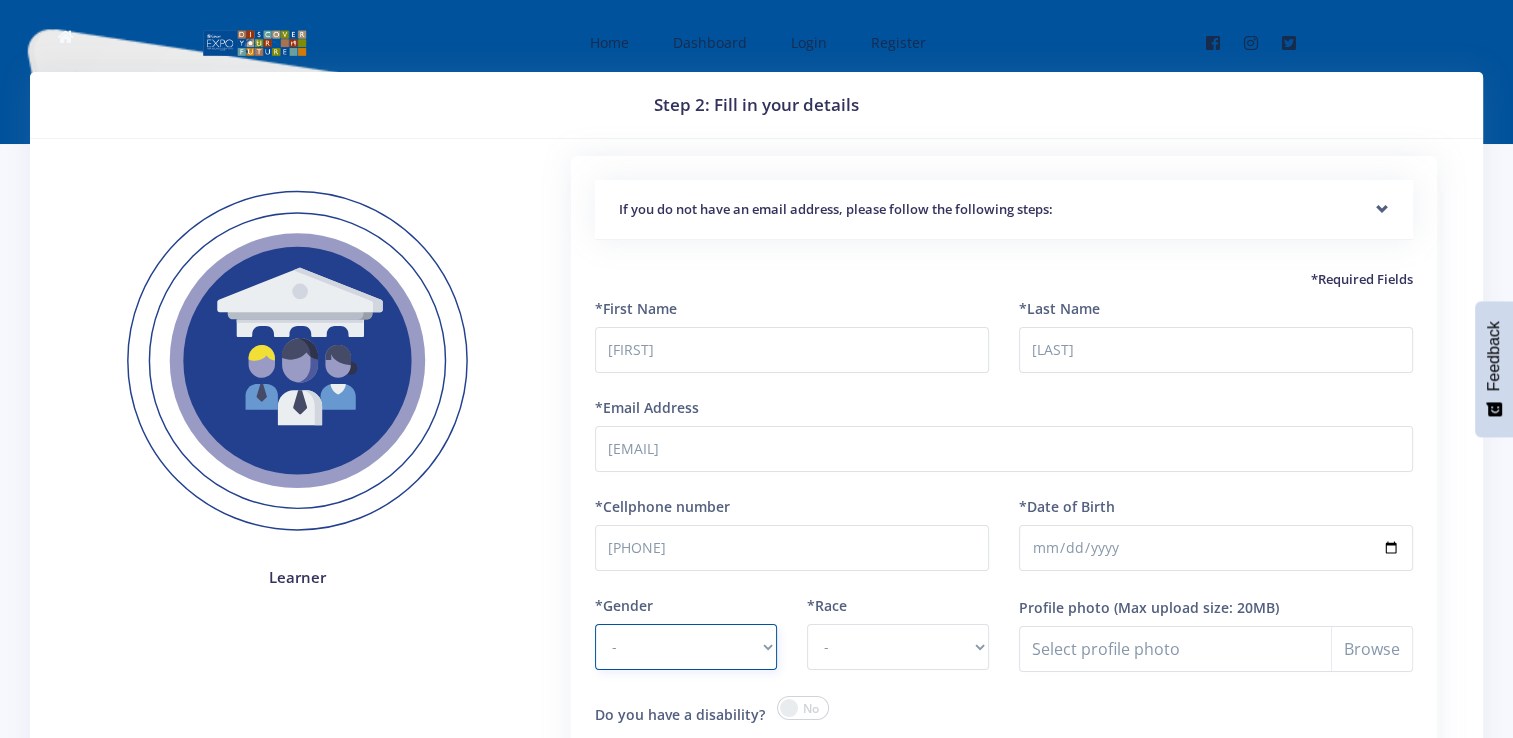 click on "-
Male
Female" at bounding box center (686, 647) 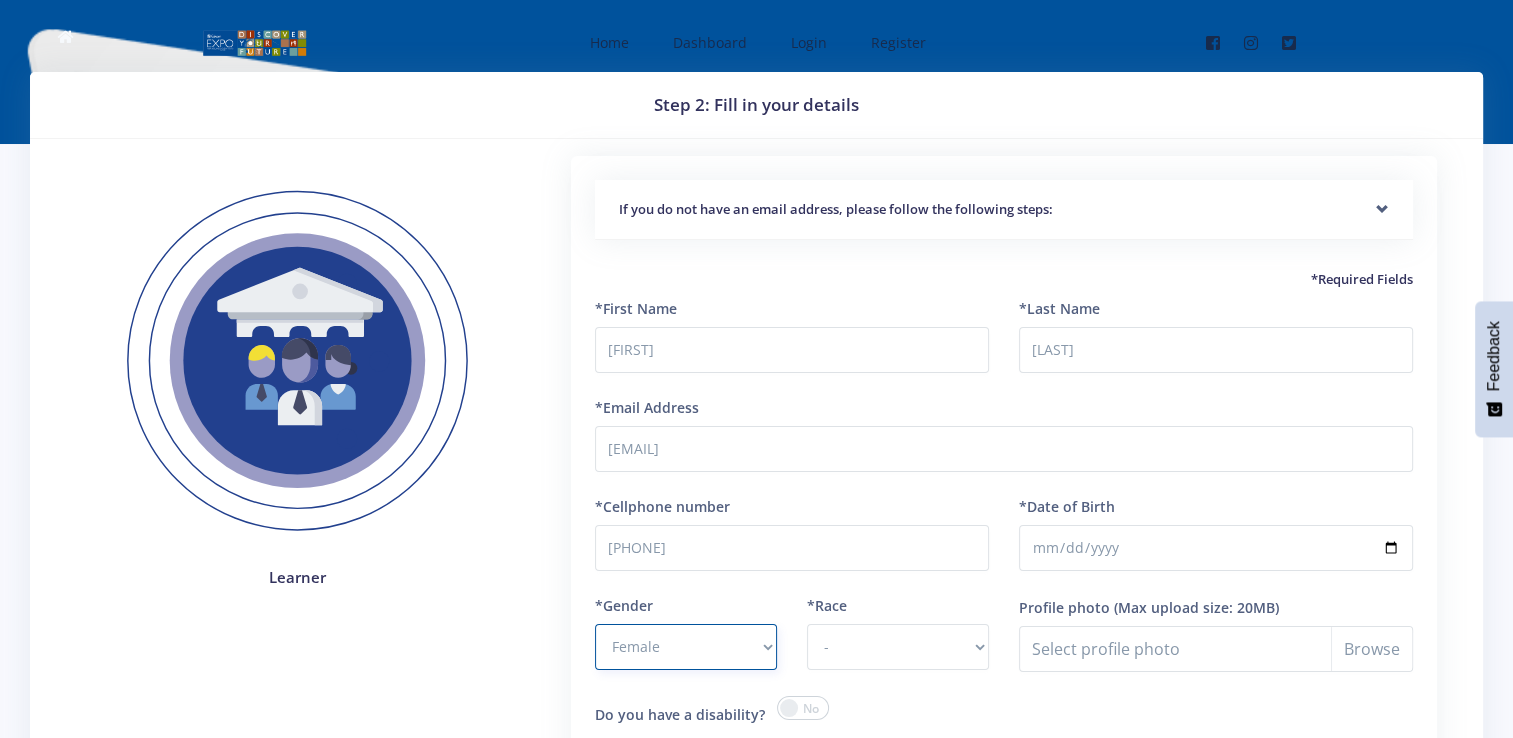 click on "-
Male
Female" at bounding box center [686, 647] 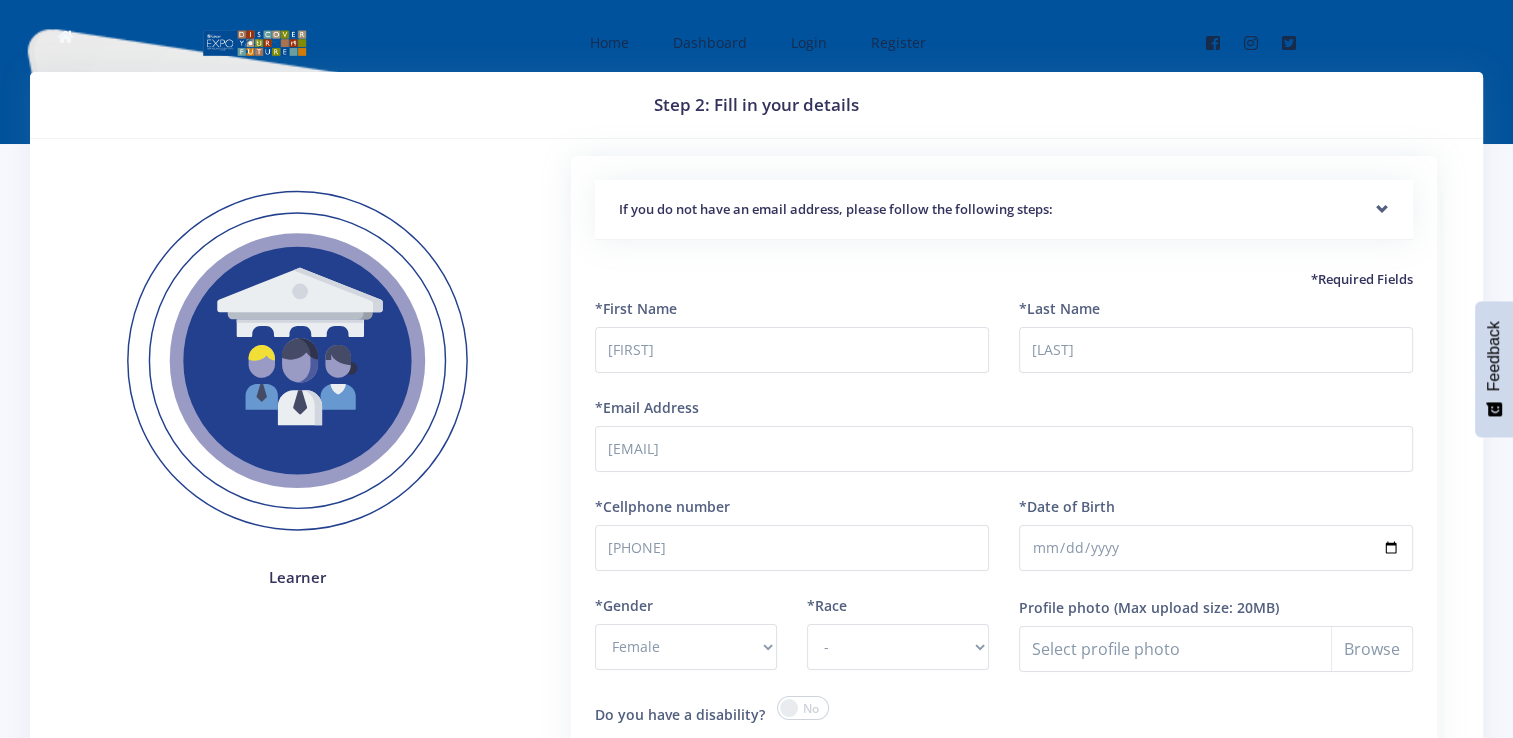 click on "*Race
-
African
Asian
Coloured
Indian
White
Other" at bounding box center (898, 645) 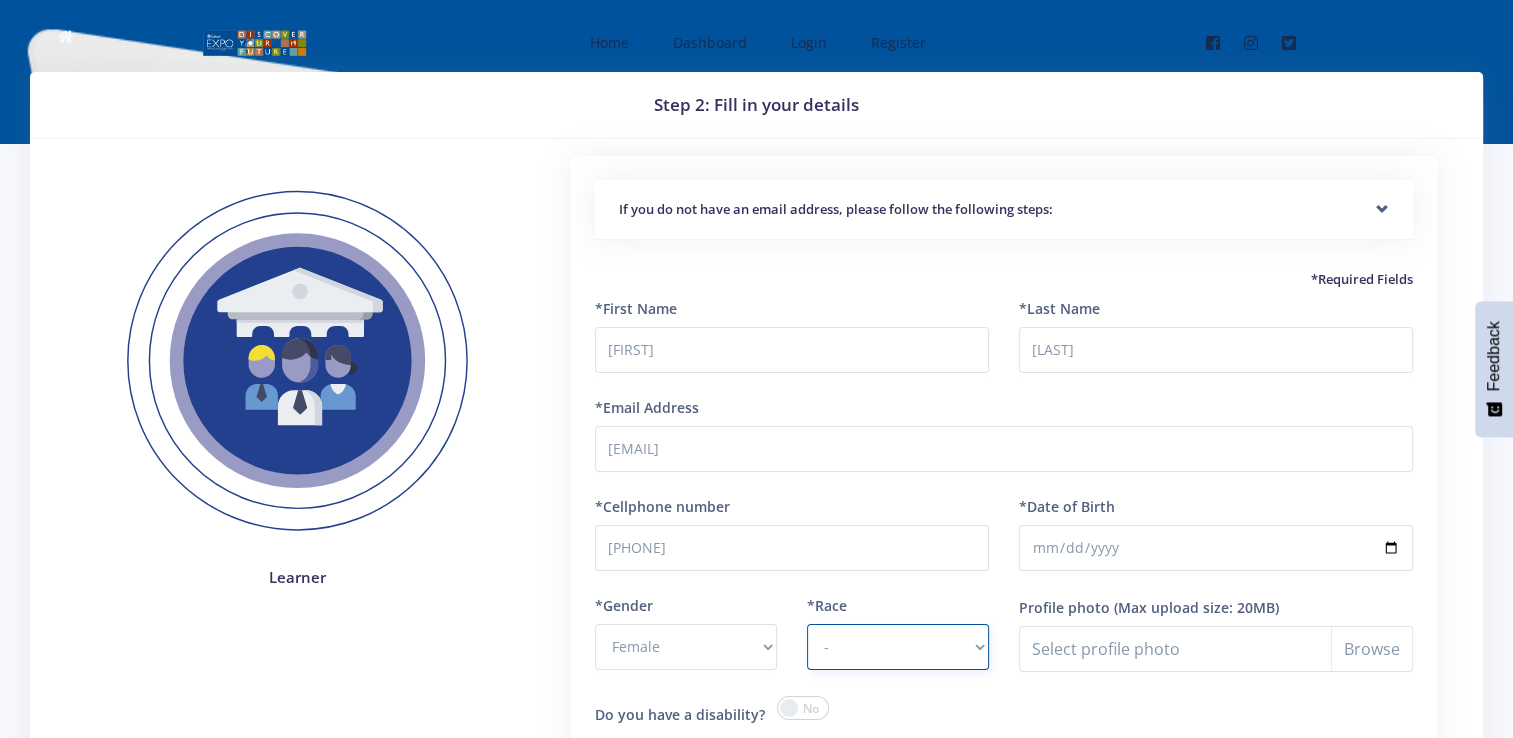 click on "-
African
Asian
Coloured
Indian
White
Other" at bounding box center [898, 647] 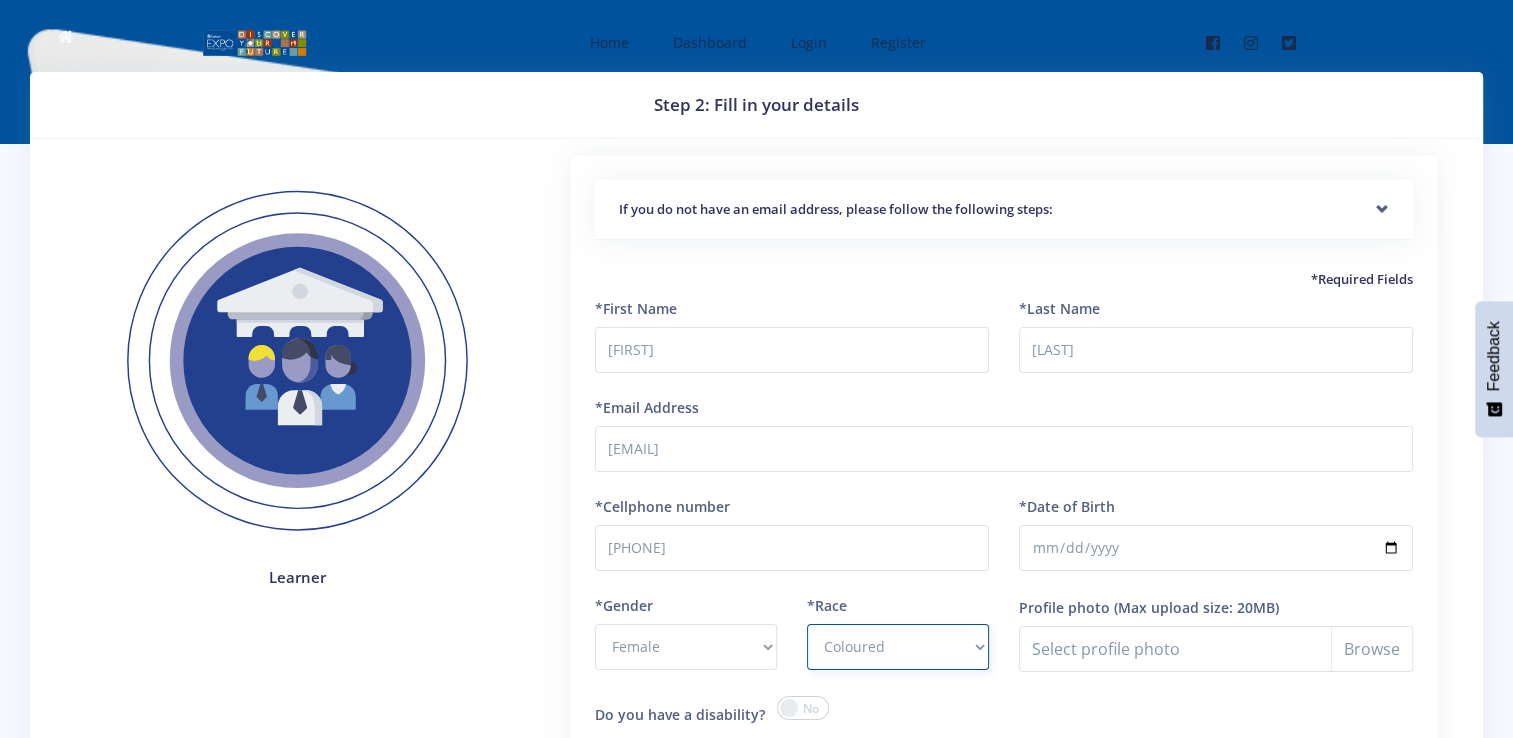 click on "-
African
Asian
Coloured
Indian
White
Other" at bounding box center (898, 647) 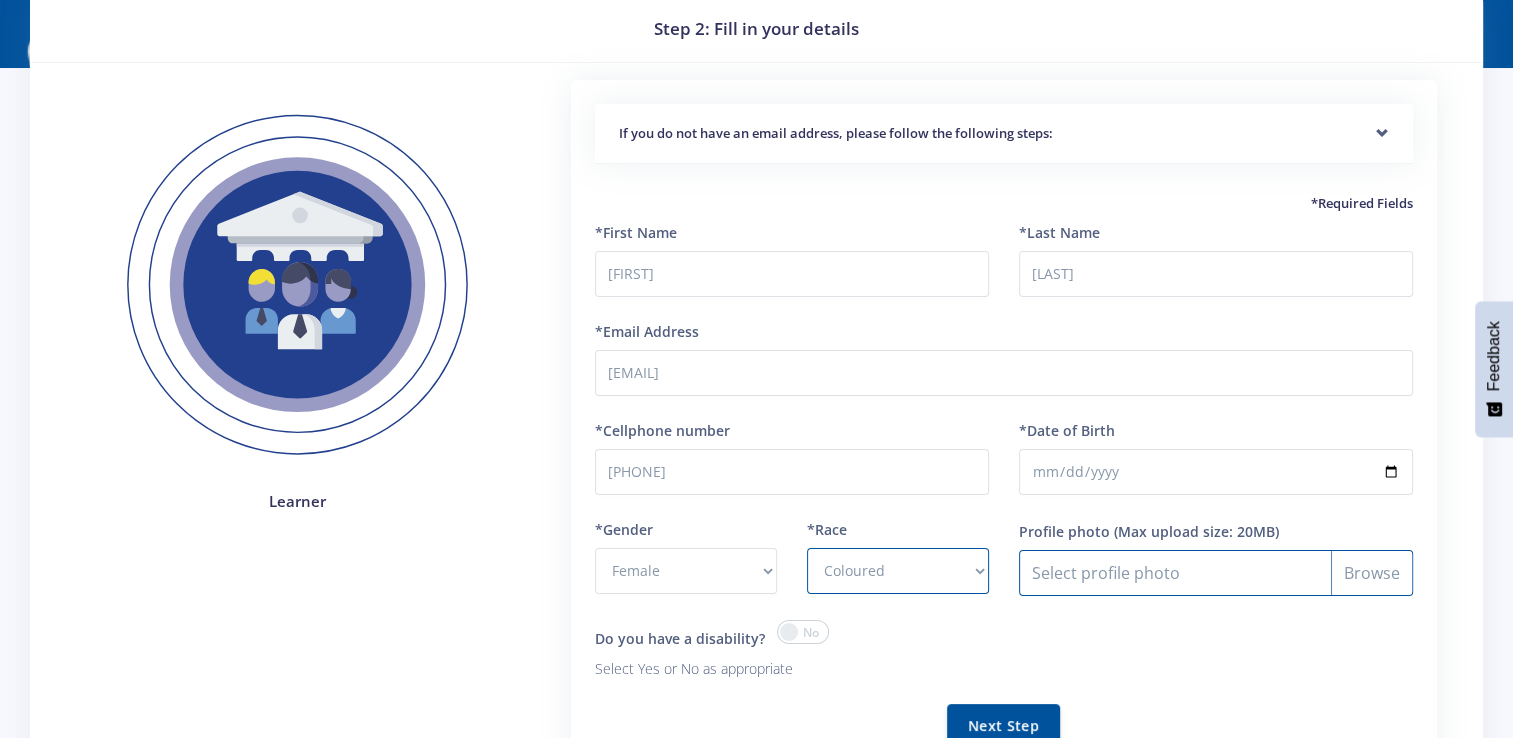click on "Profile photo" at bounding box center [1216, 573] 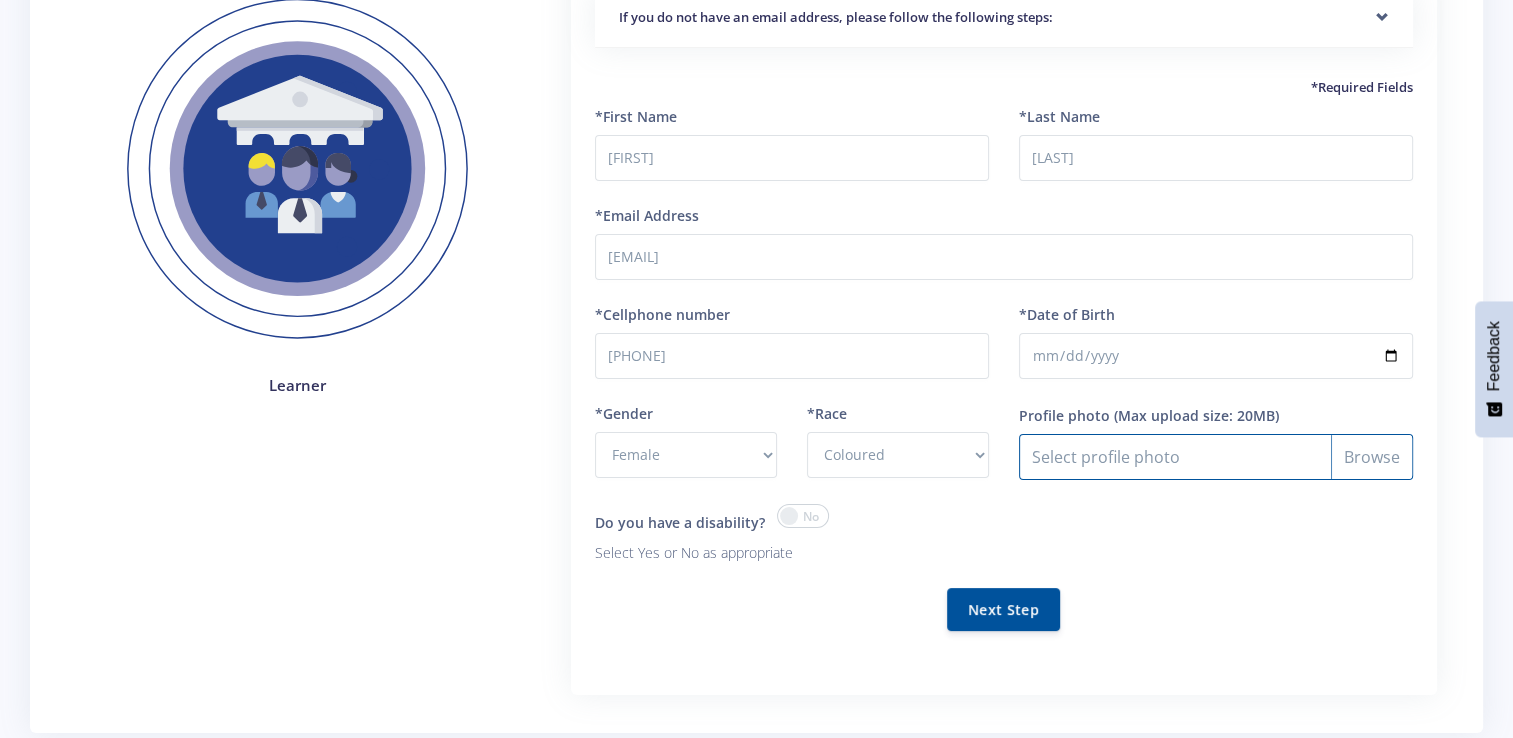 scroll, scrollTop: 232, scrollLeft: 0, axis: vertical 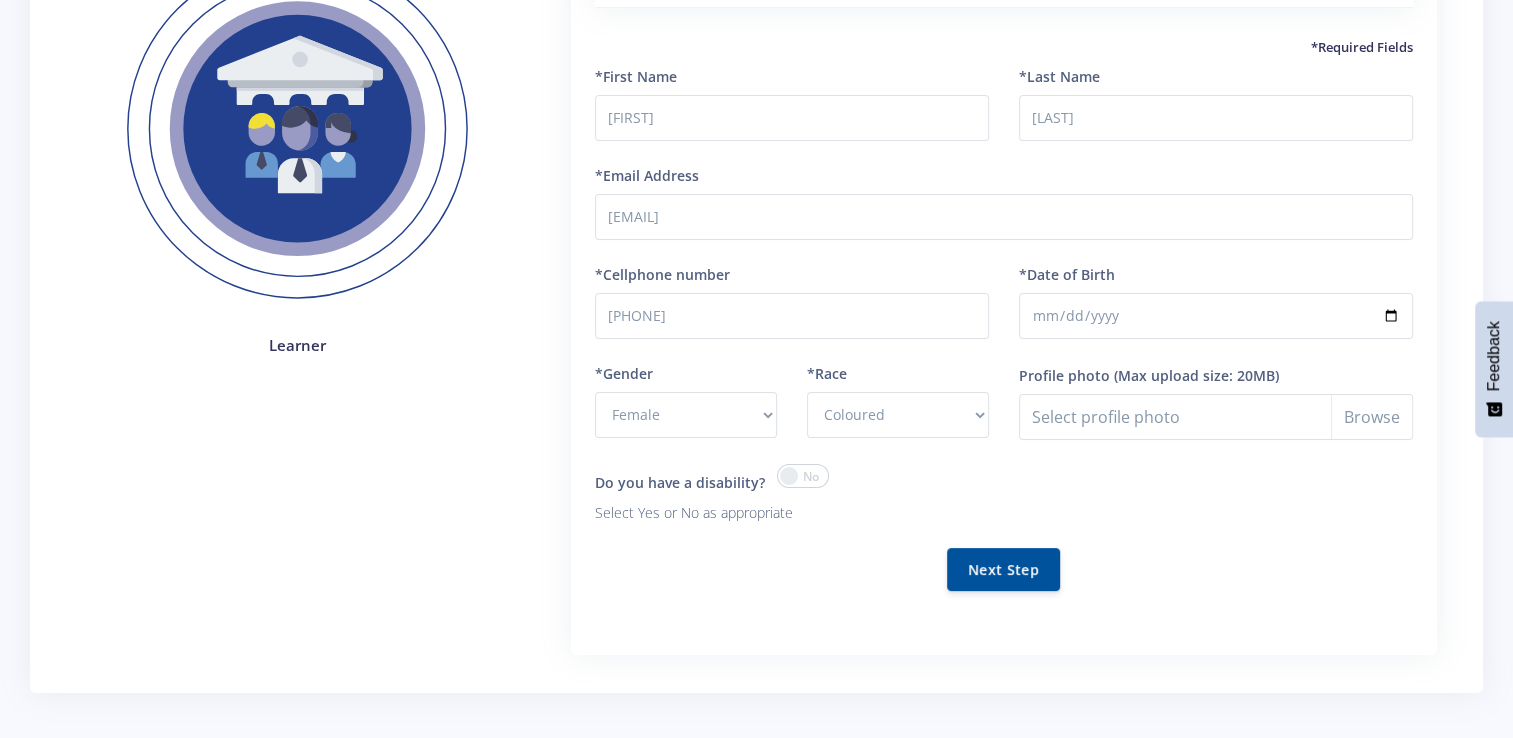 click at bounding box center (803, 476) 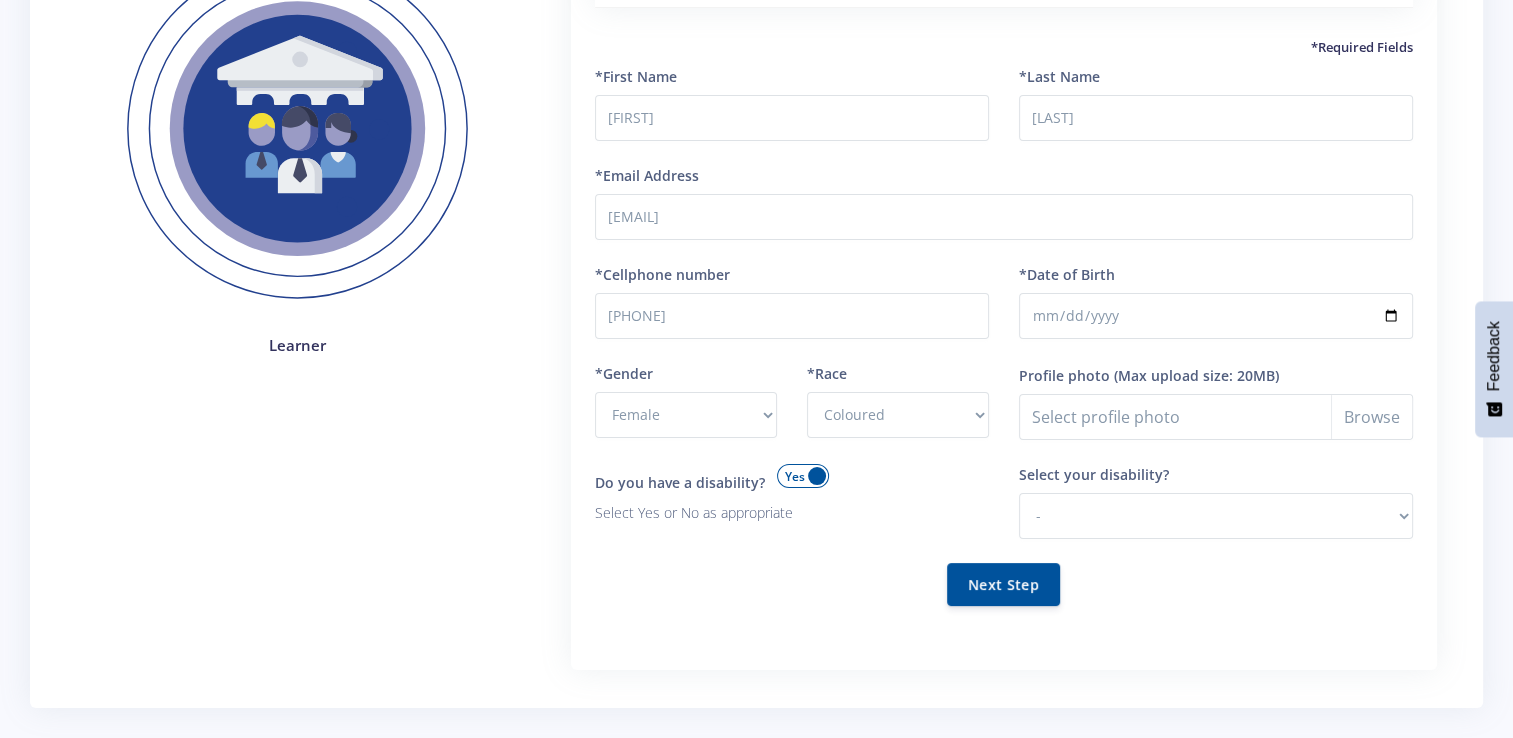 click at bounding box center (803, 476) 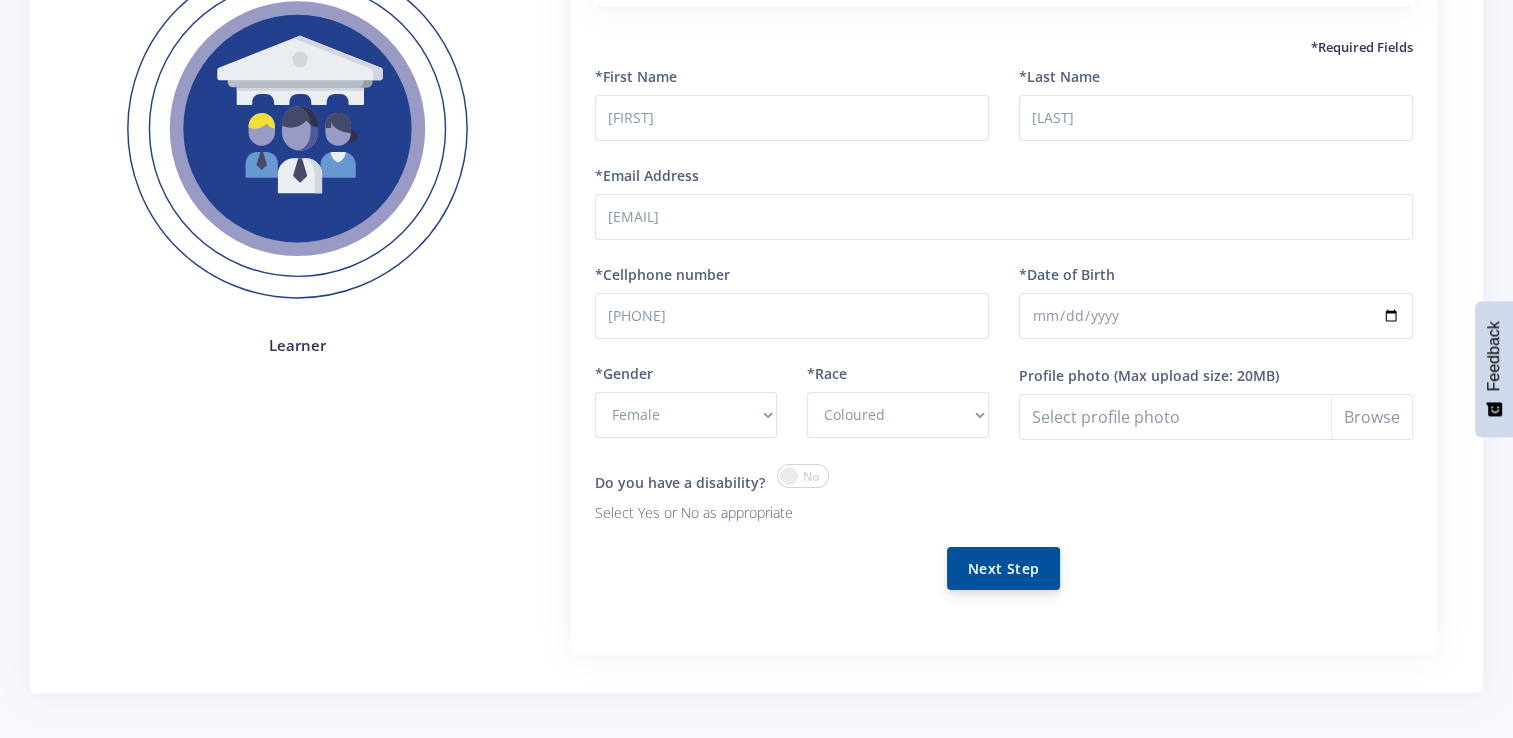 click on "Next
Step" at bounding box center (1003, 568) 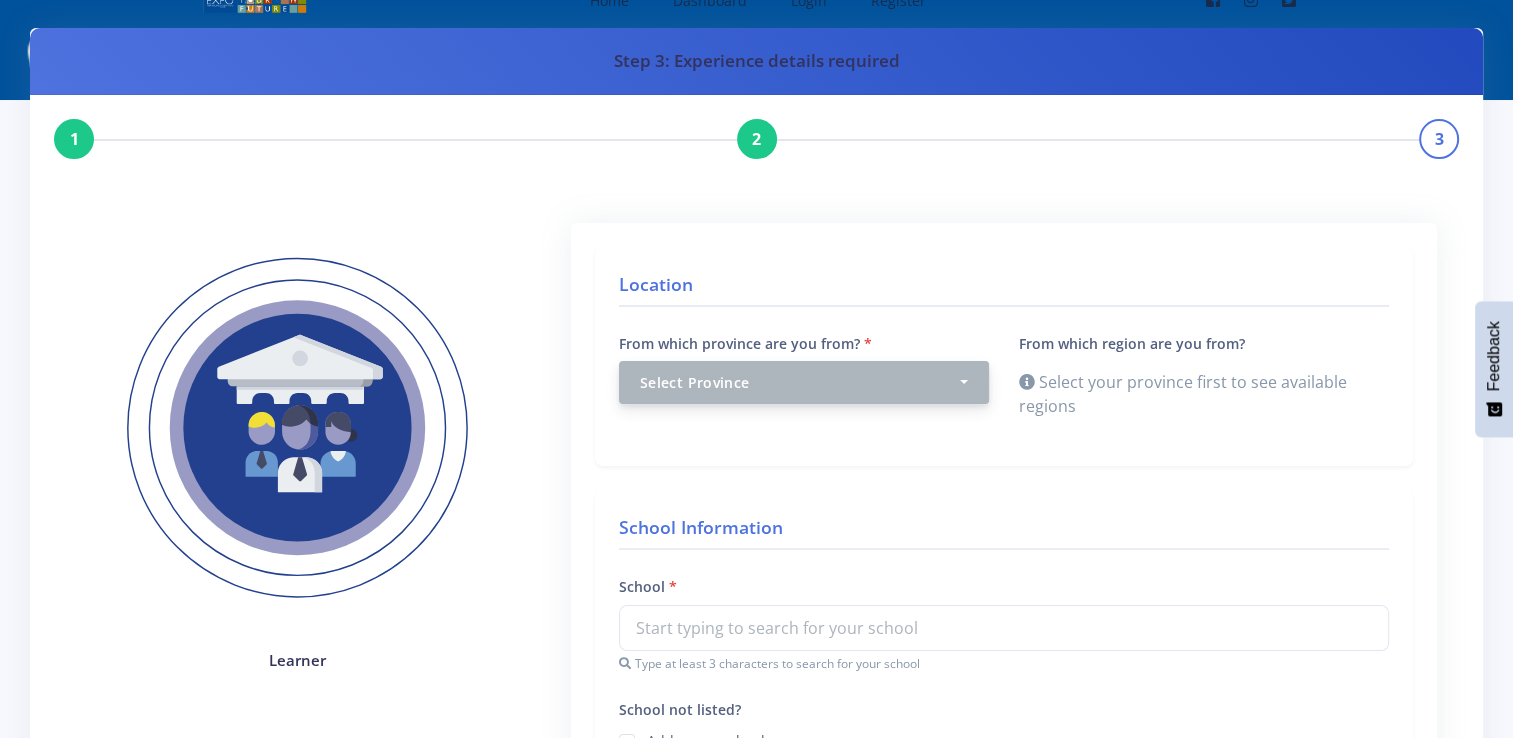 scroll, scrollTop: 46, scrollLeft: 0, axis: vertical 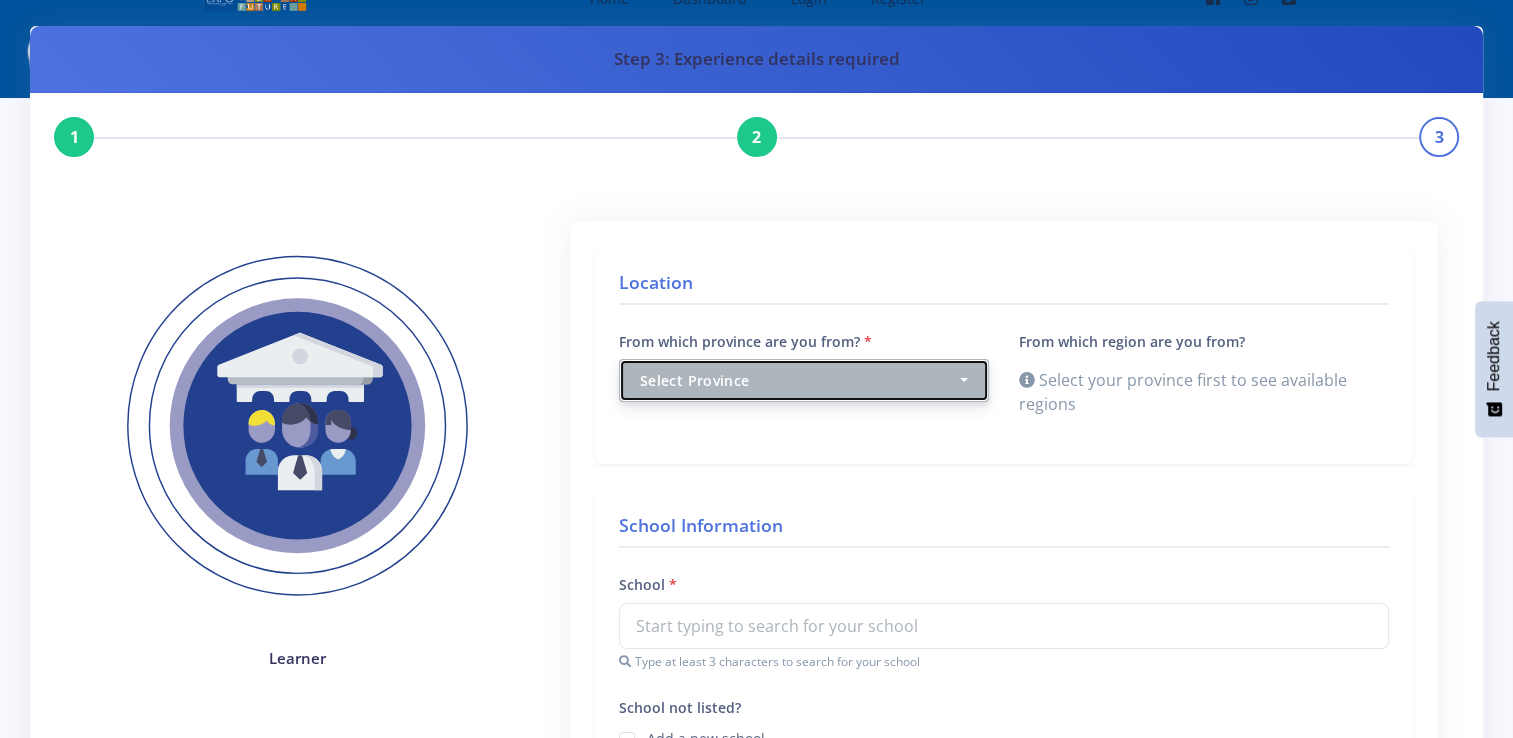 click on "Select Province" at bounding box center [798, 380] 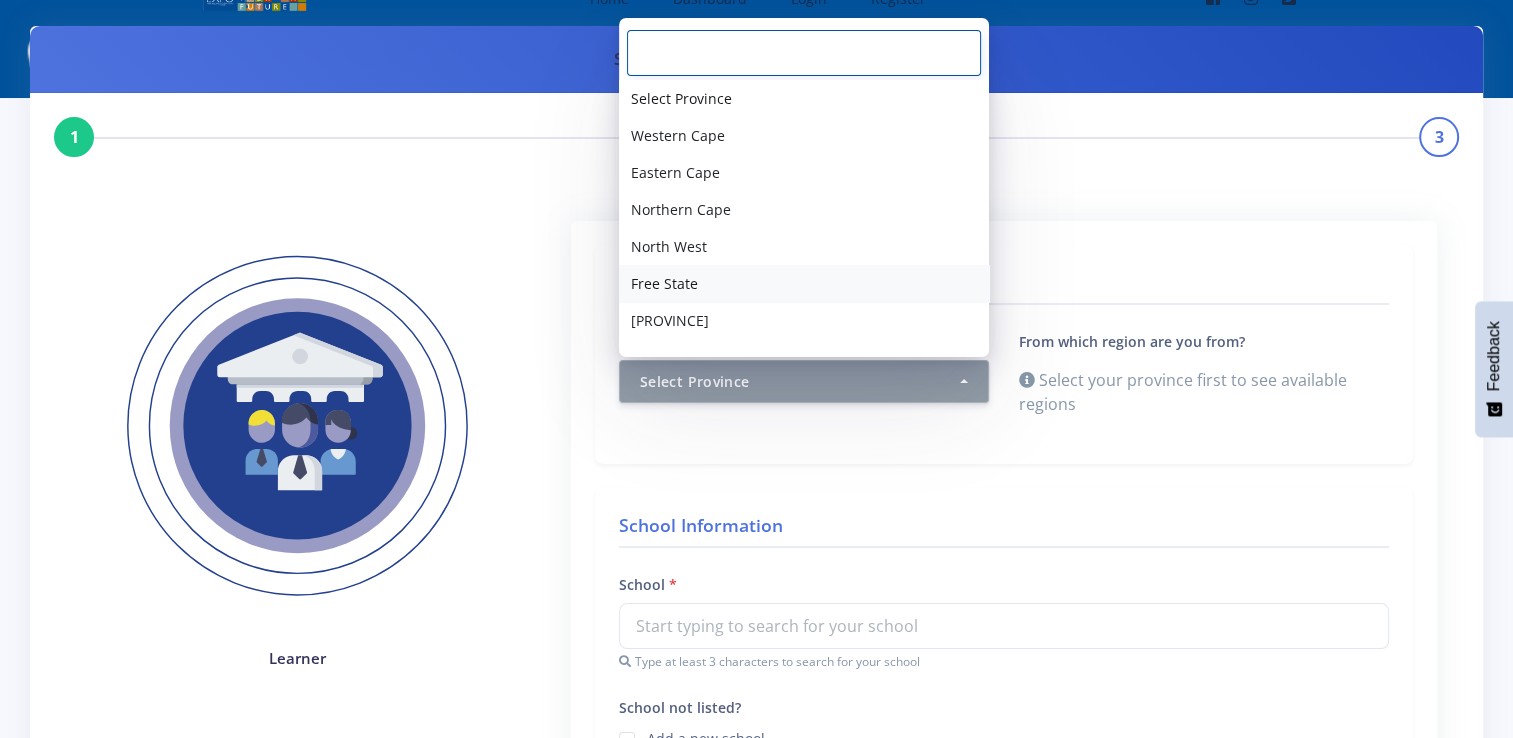 scroll, scrollTop: 101, scrollLeft: 0, axis: vertical 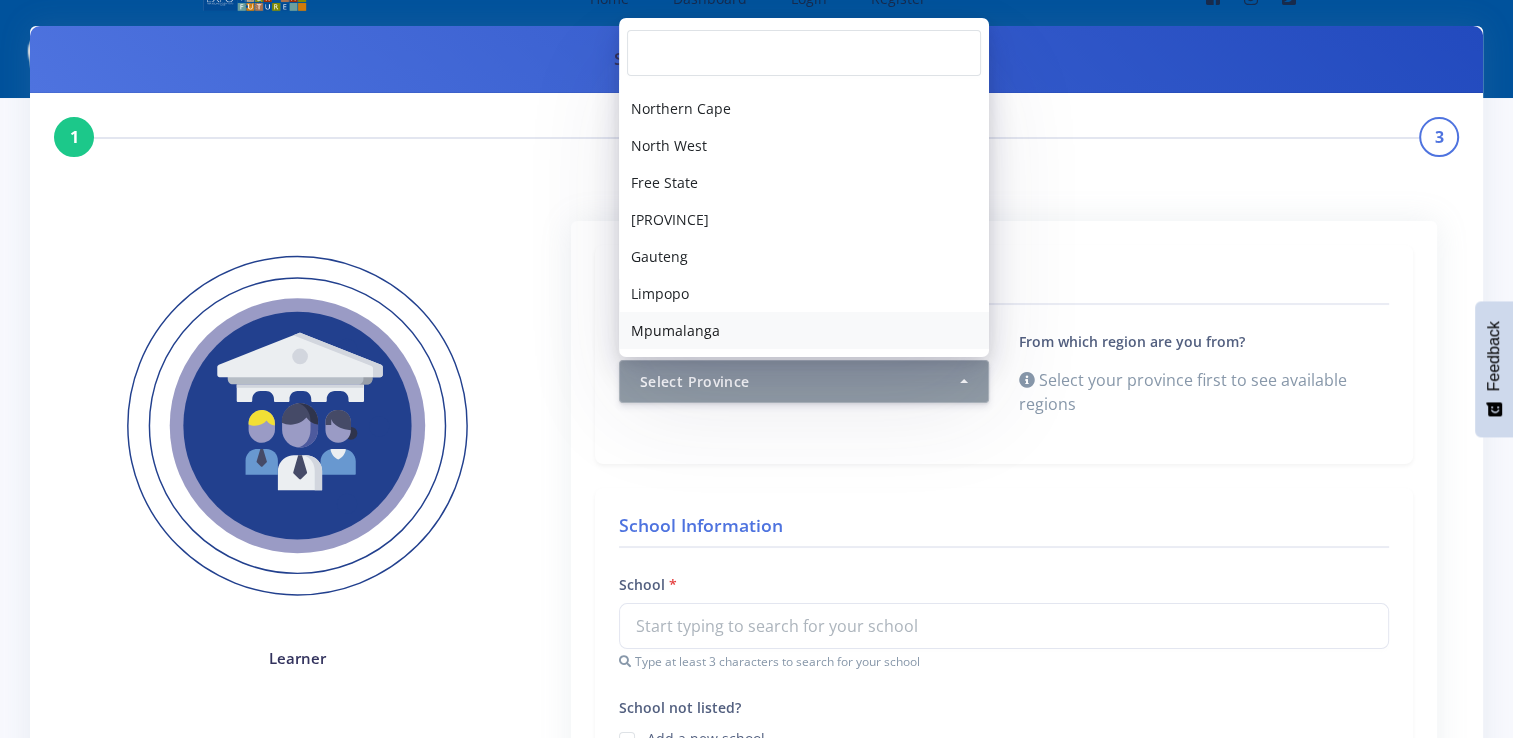 click on "Mpumalanga" at bounding box center (804, 330) 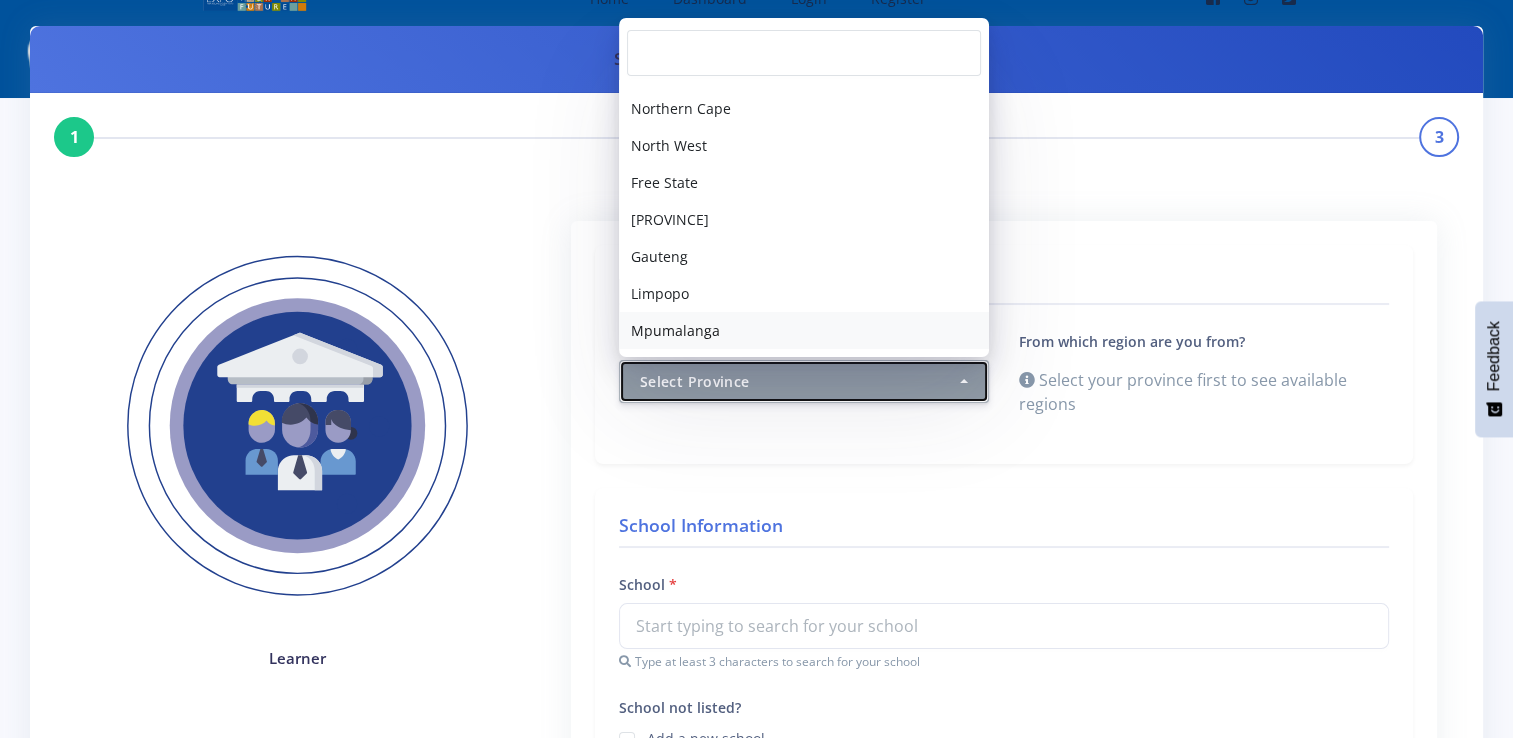 select on "9" 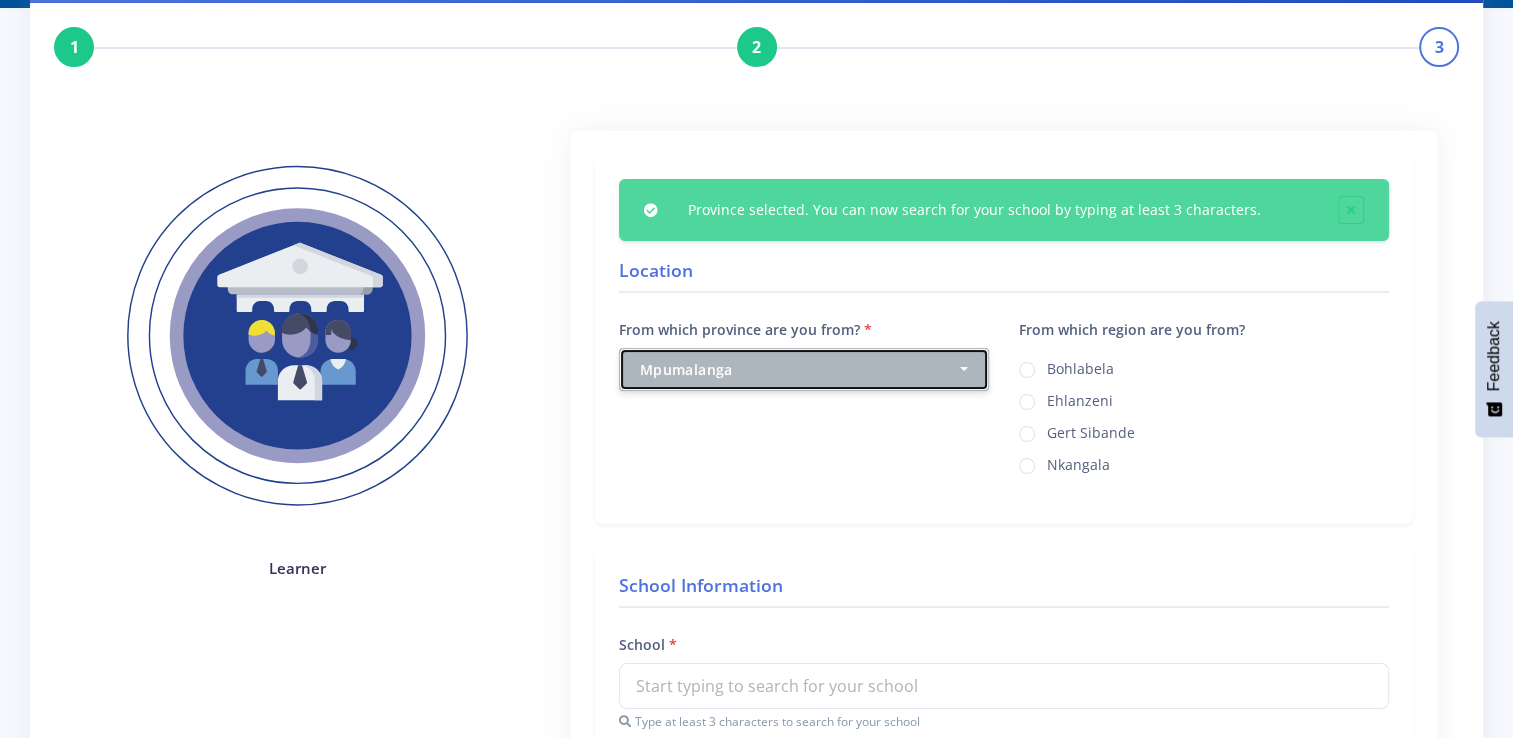 scroll, scrollTop: 139, scrollLeft: 0, axis: vertical 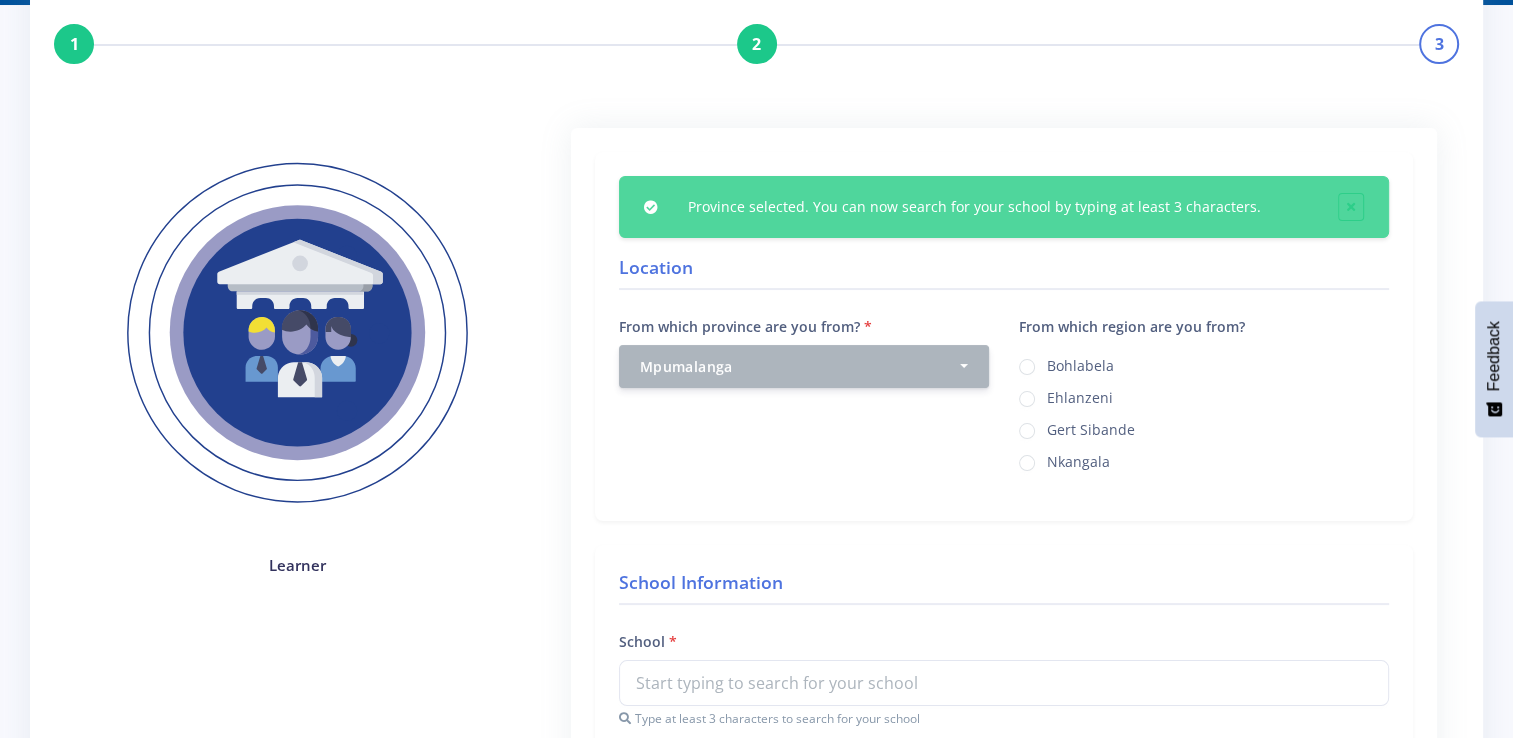click on "Gert Sibande" at bounding box center [1204, 429] 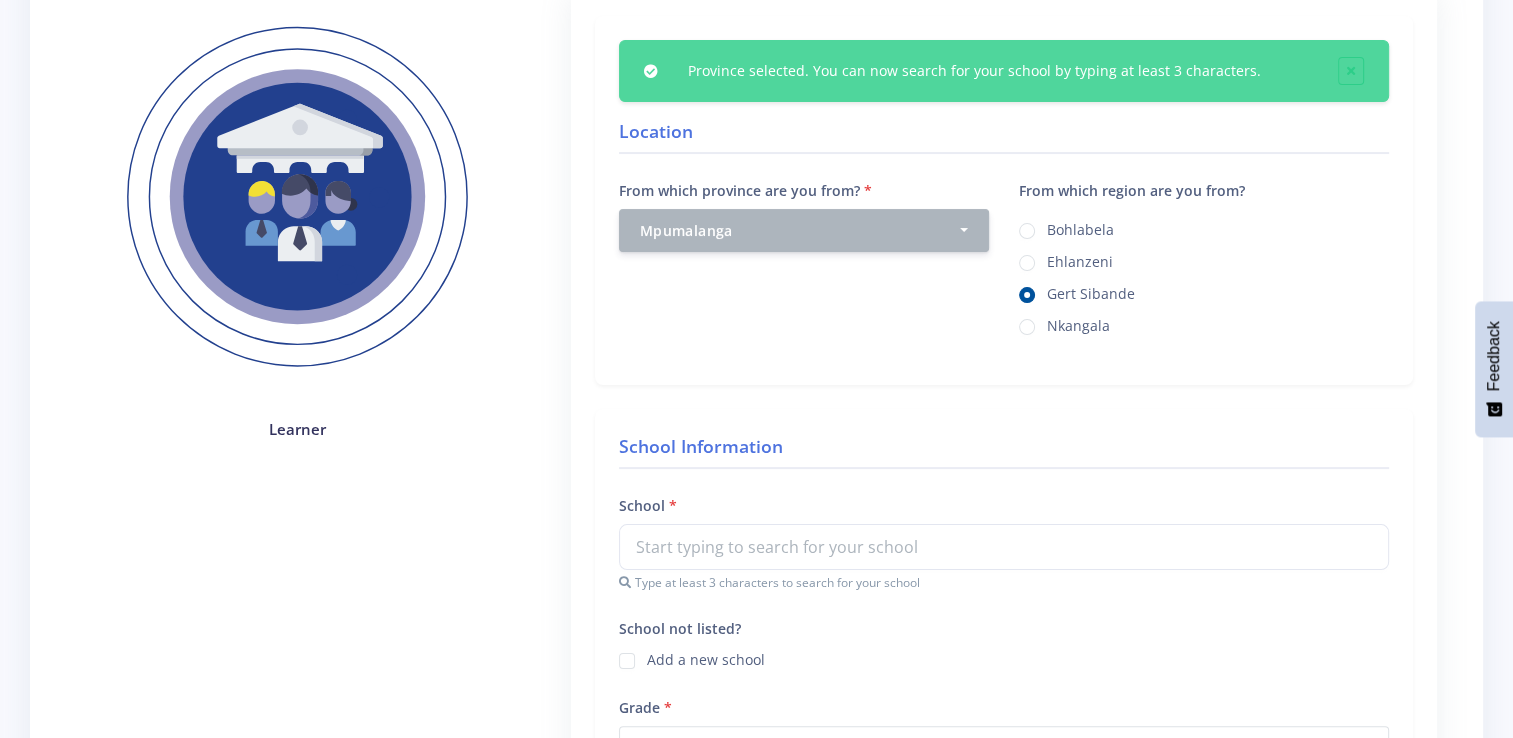 scroll, scrollTop: 276, scrollLeft: 0, axis: vertical 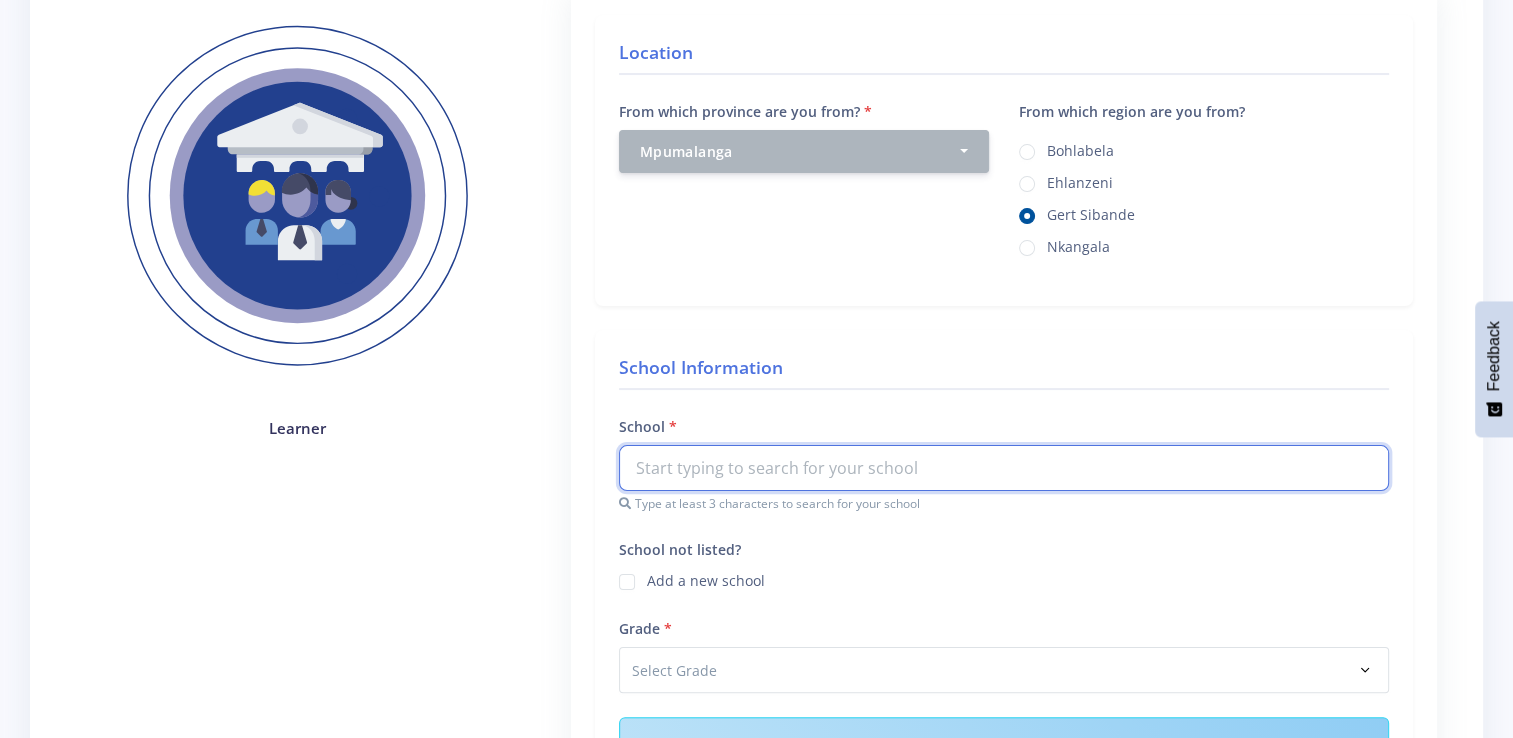 click at bounding box center (1004, 468) 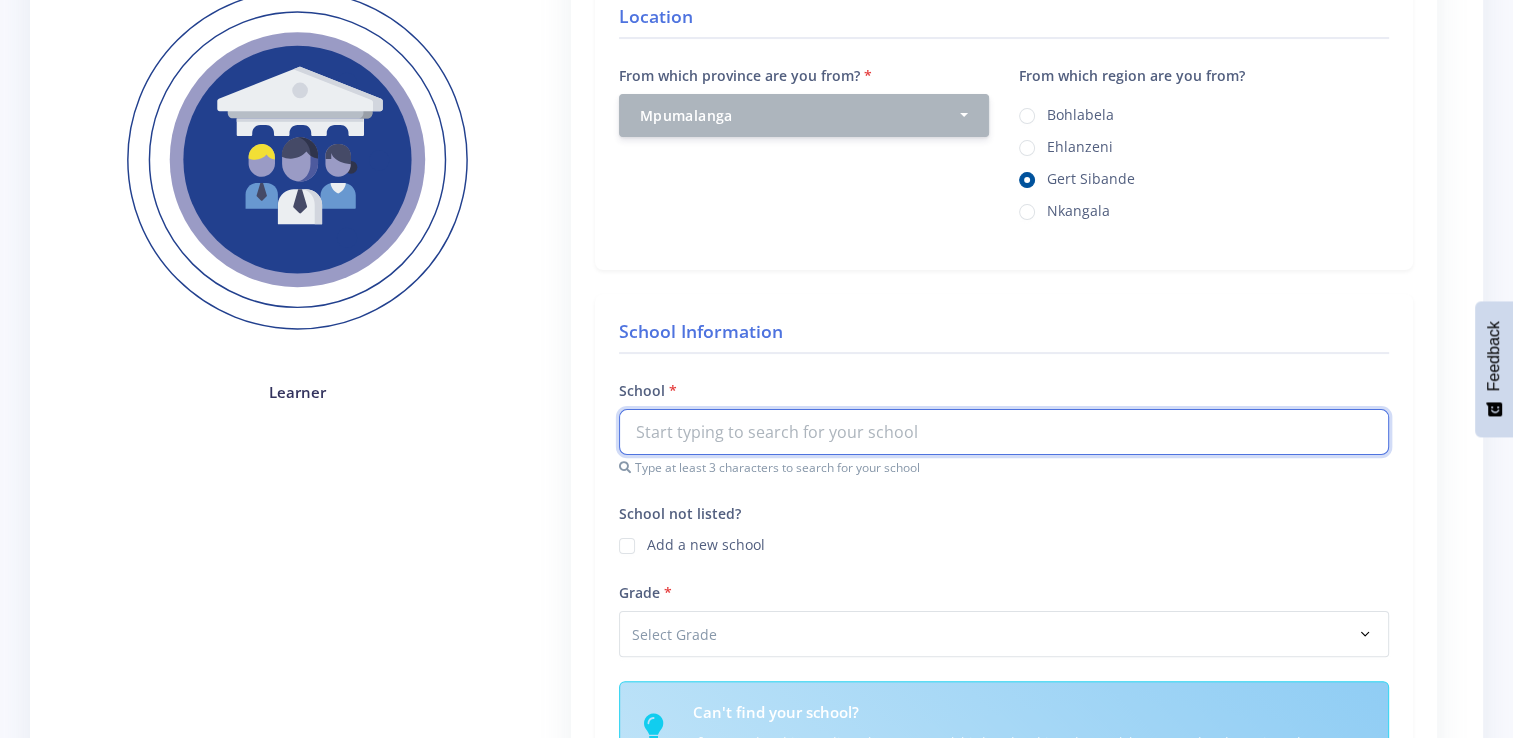 scroll, scrollTop: 320, scrollLeft: 0, axis: vertical 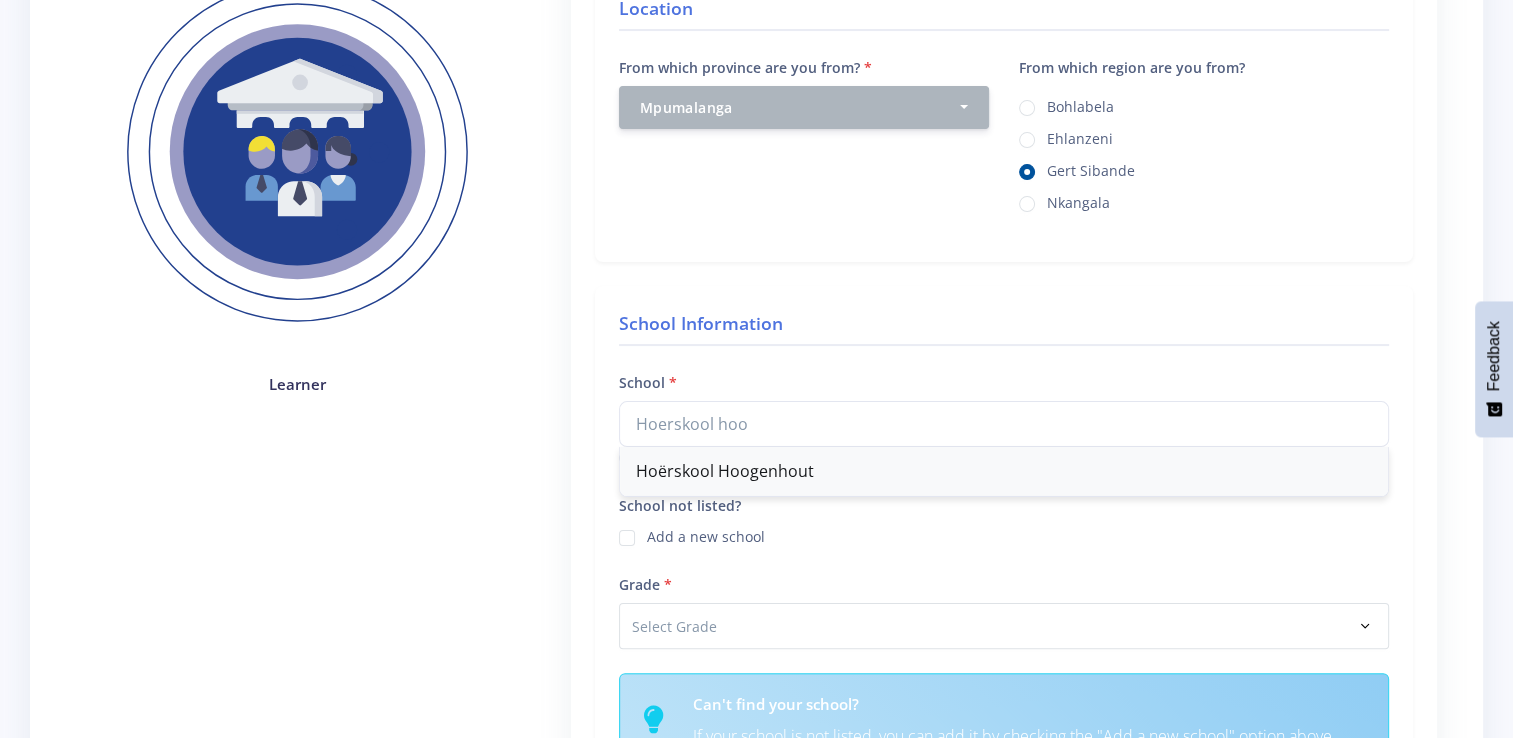 click on "Hoërskool Hoogenhout" at bounding box center [1004, 471] 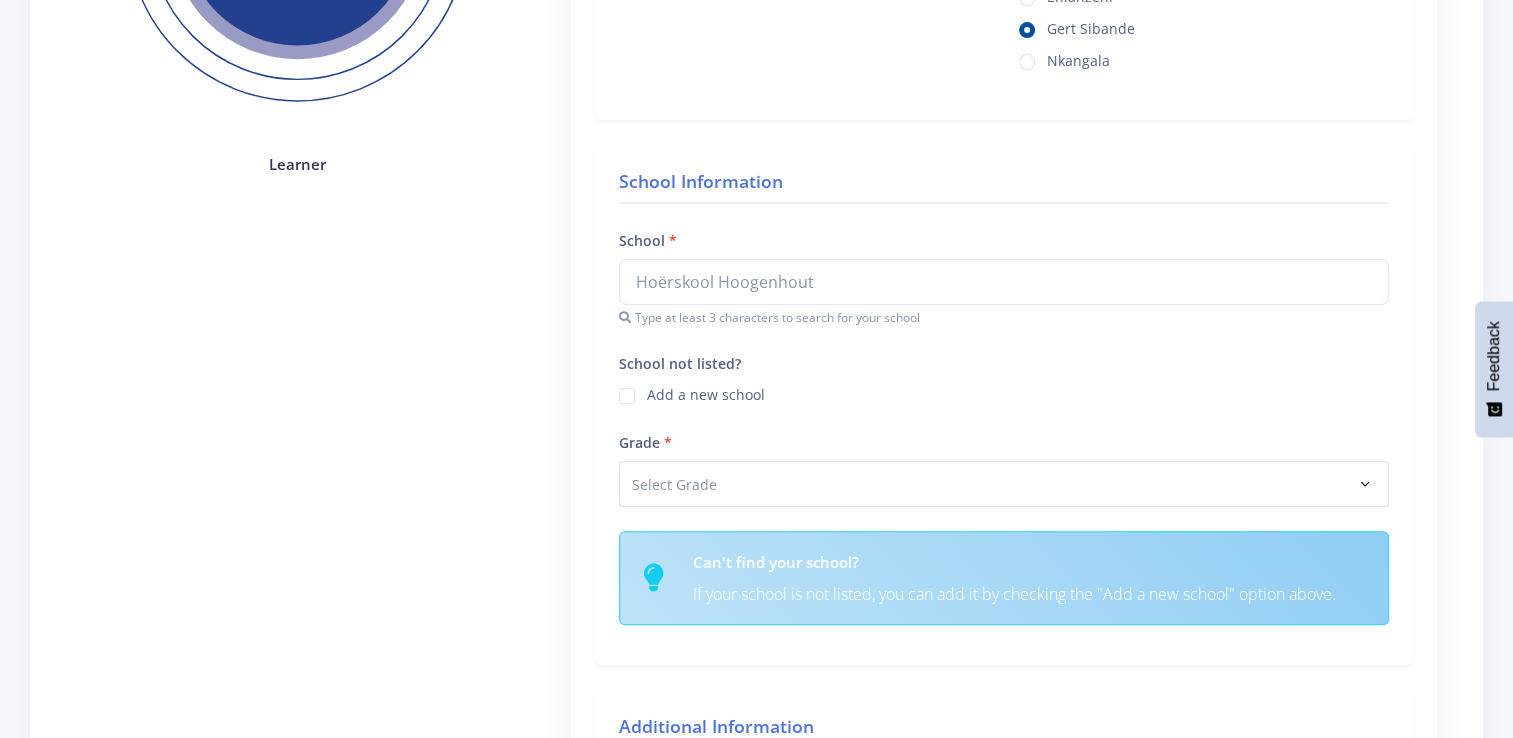 scroll, scrollTop: 540, scrollLeft: 0, axis: vertical 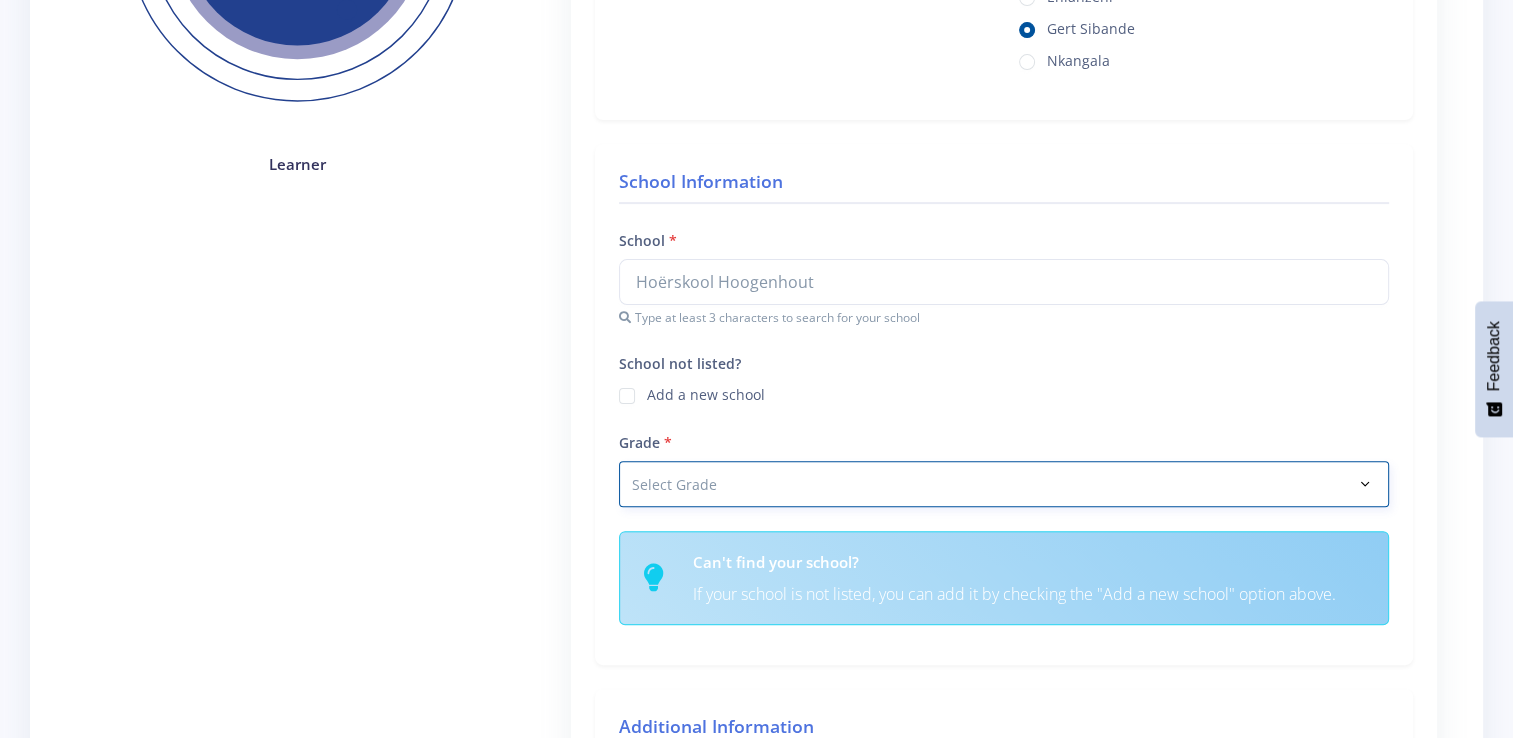 click on "Select Grade
Grade 4
Grade 5
Grade 6
Grade 7" at bounding box center (1004, 484) 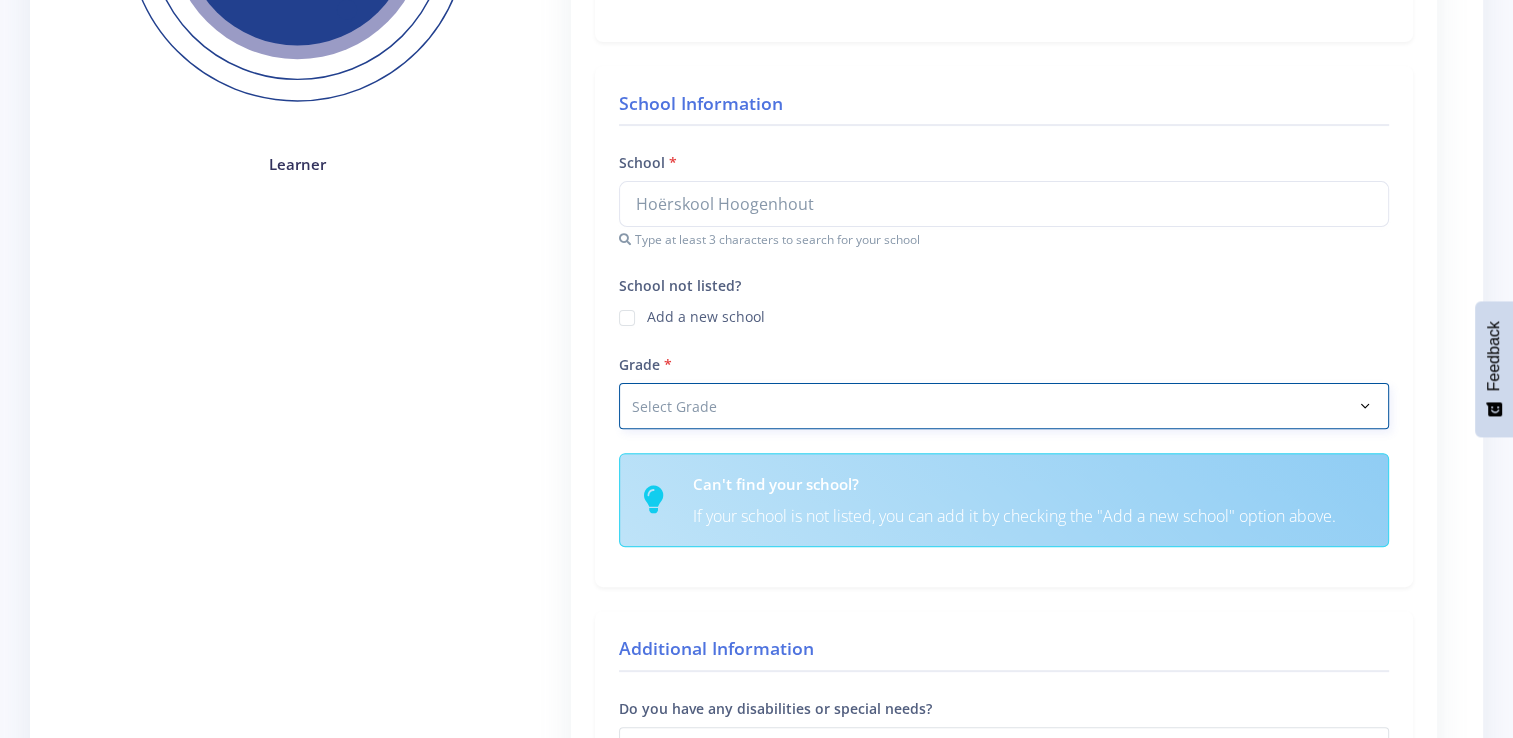 select on "Grade 9" 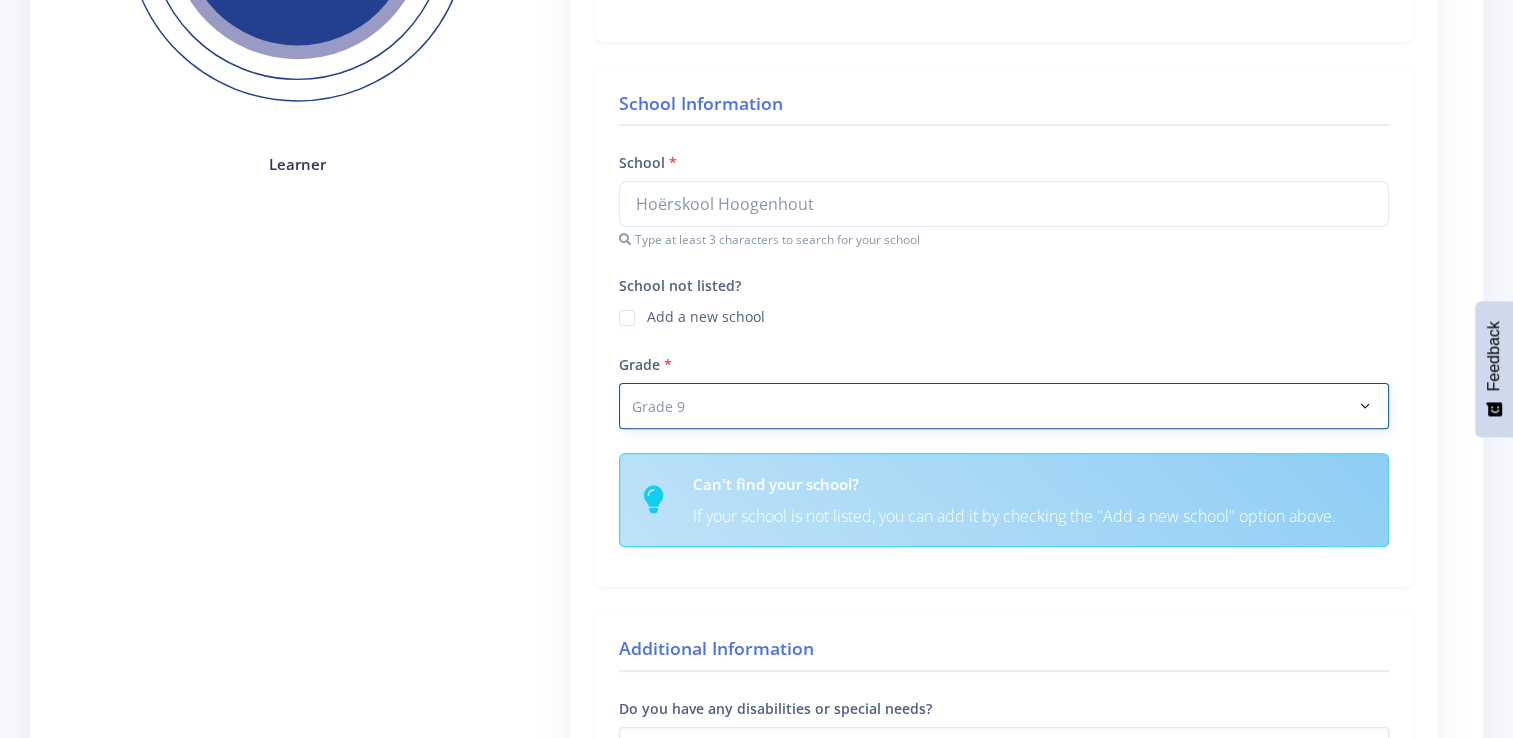 click on "Select Grade
Grade 4
Grade 5
Grade 6
Grade 7" at bounding box center [1004, 406] 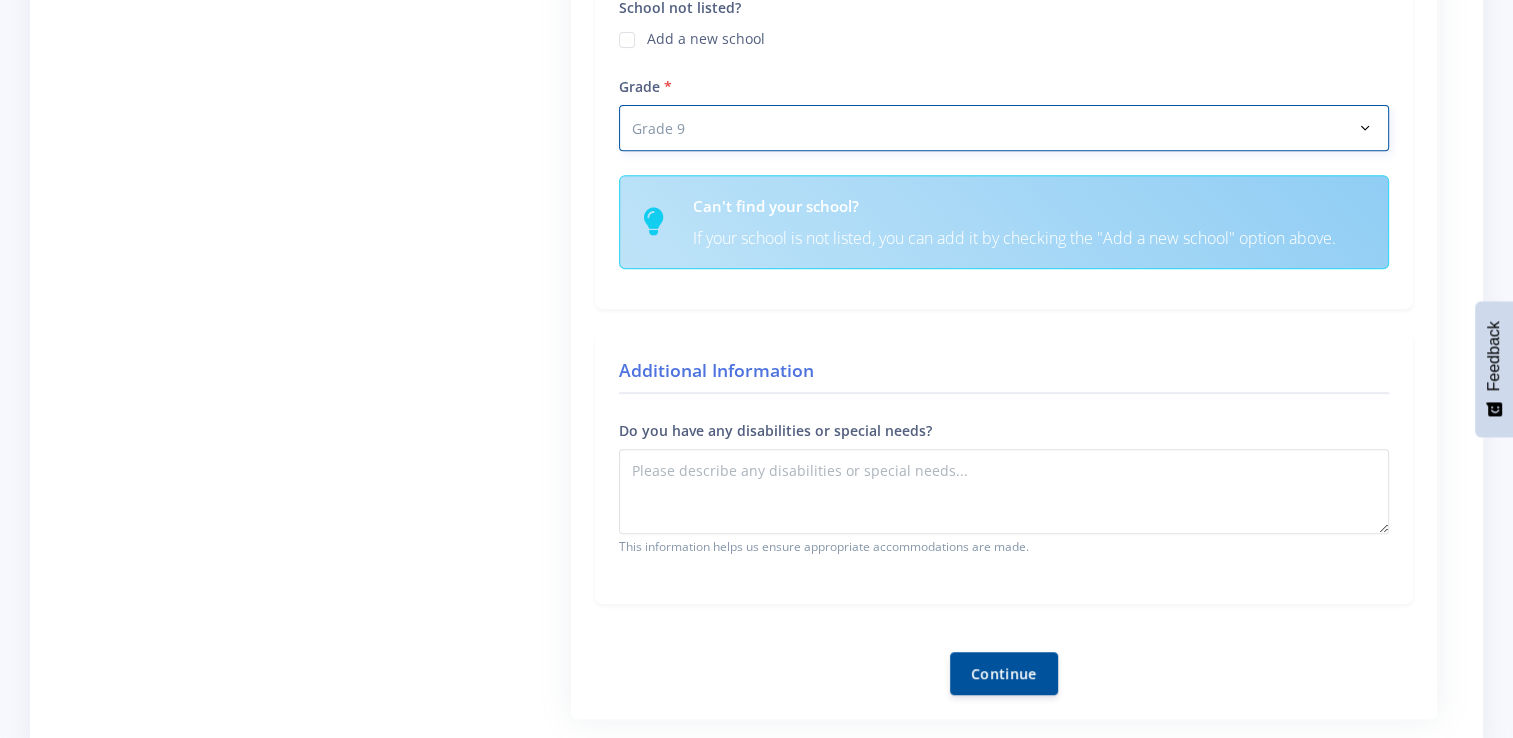 scroll, scrollTop: 824, scrollLeft: 0, axis: vertical 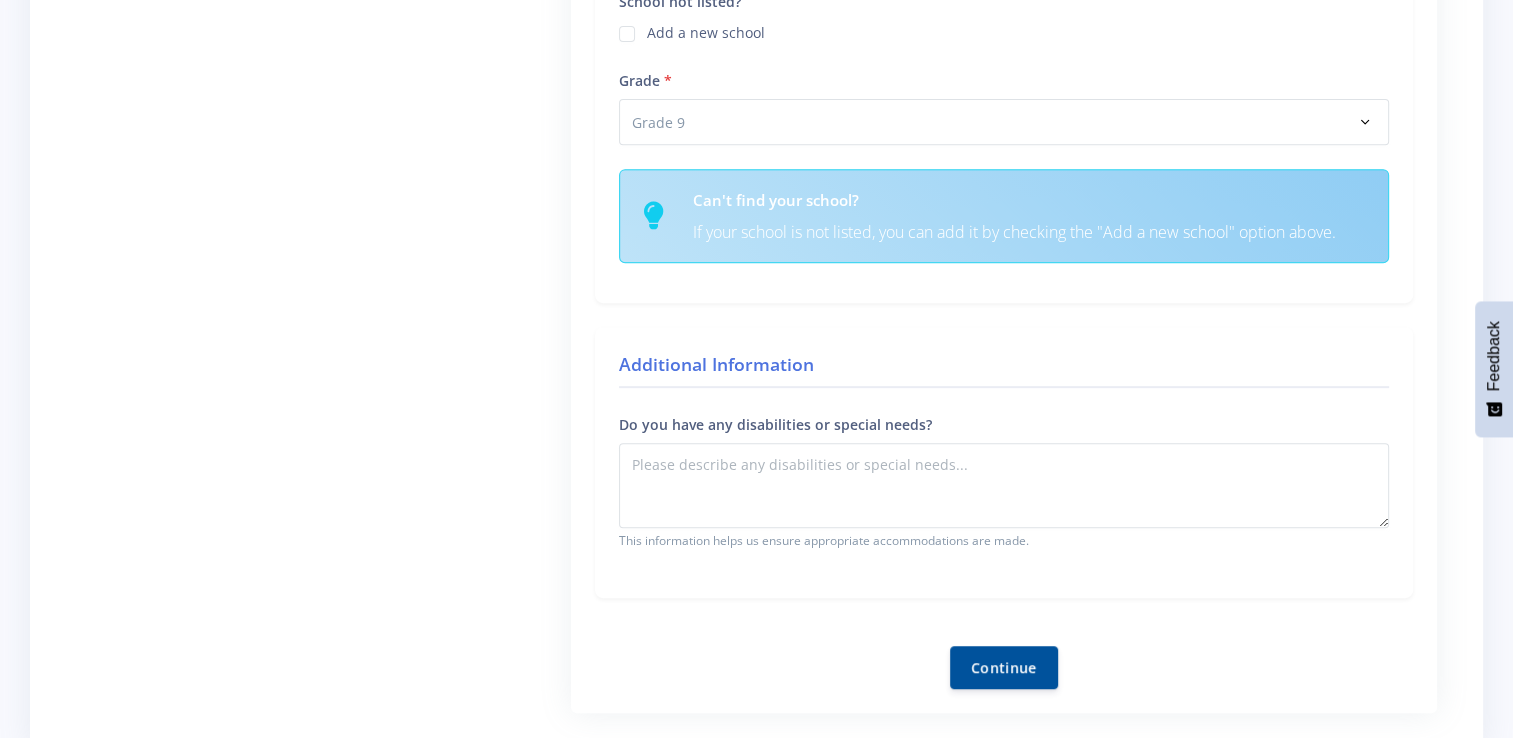 click on "Continue" at bounding box center [1004, 655] 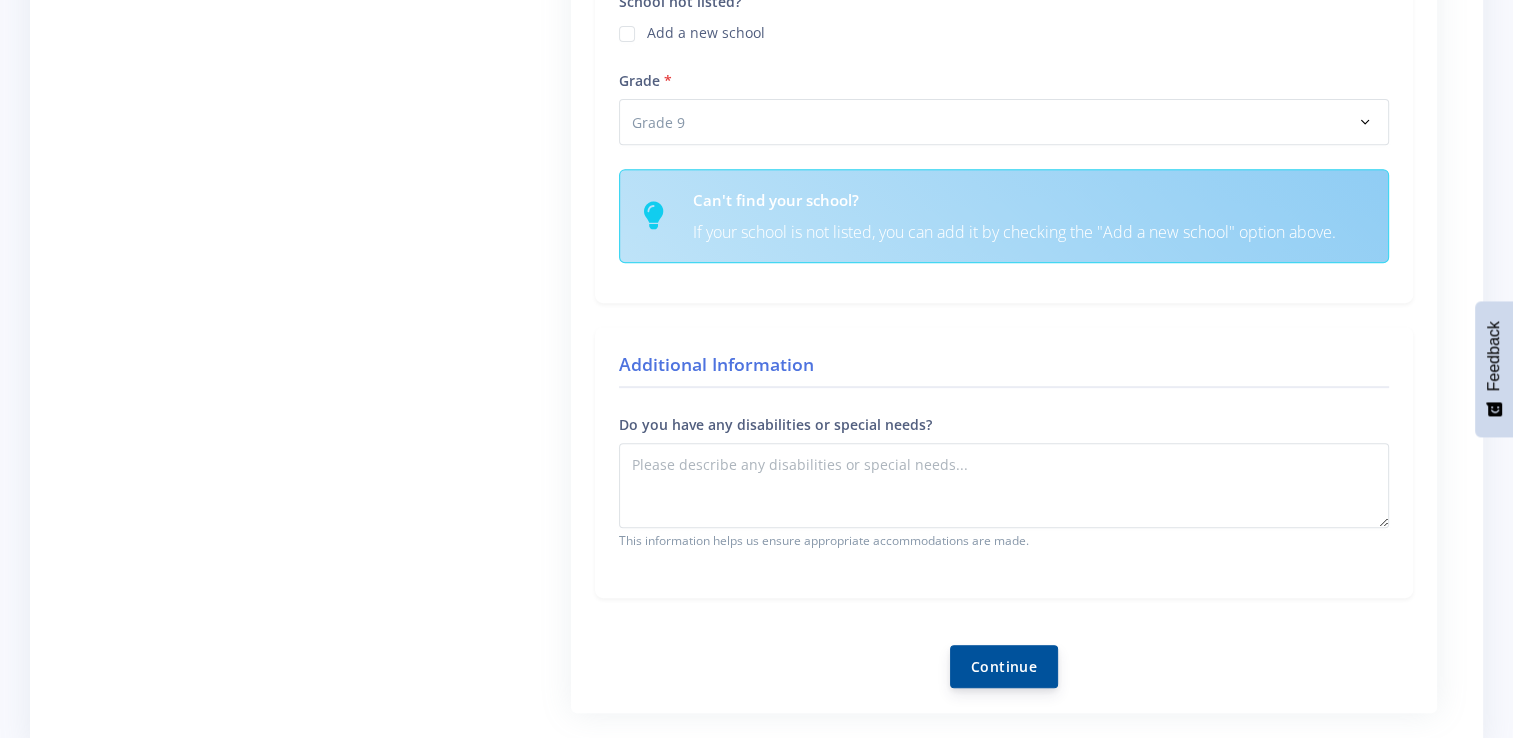 click on "Continue" at bounding box center [1004, 666] 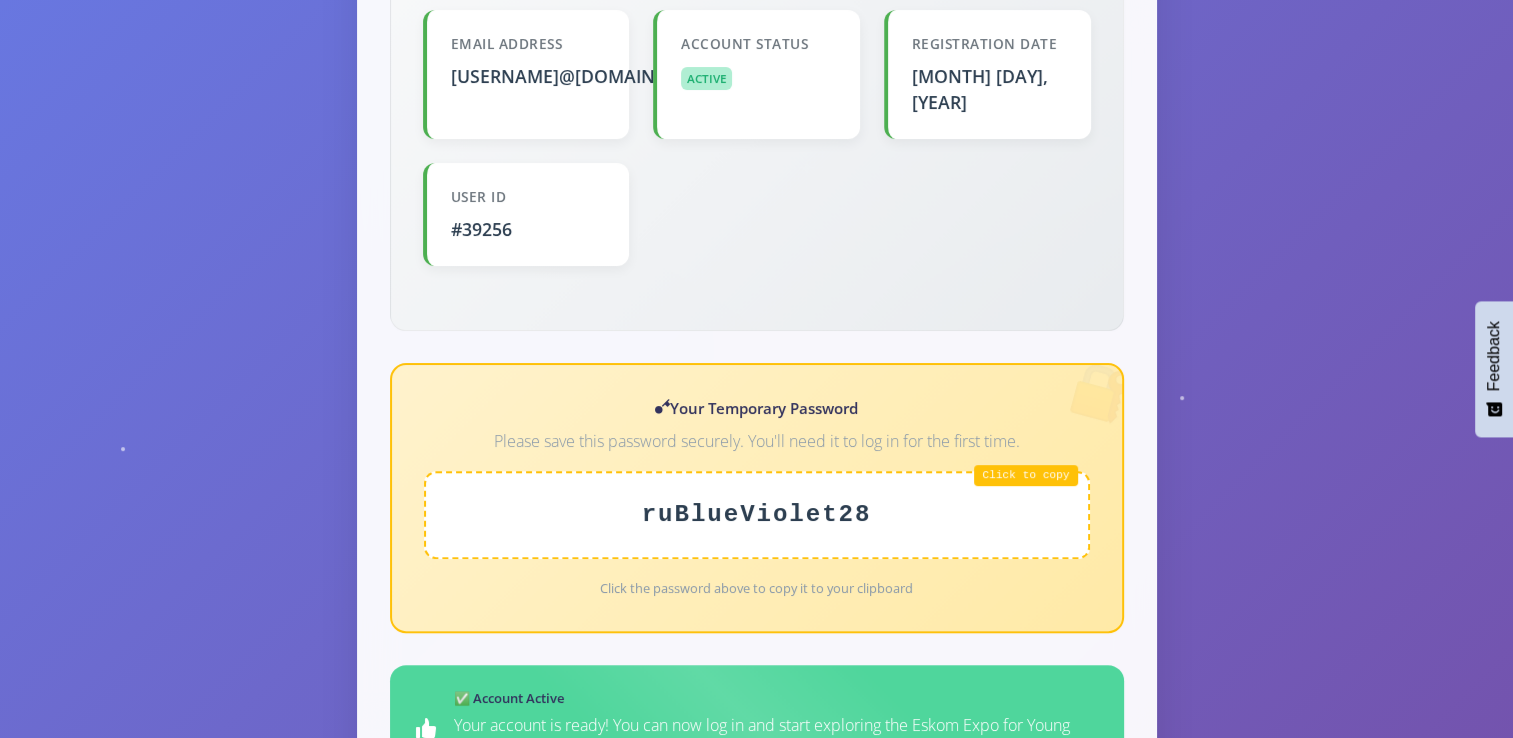 scroll, scrollTop: 603, scrollLeft: 0, axis: vertical 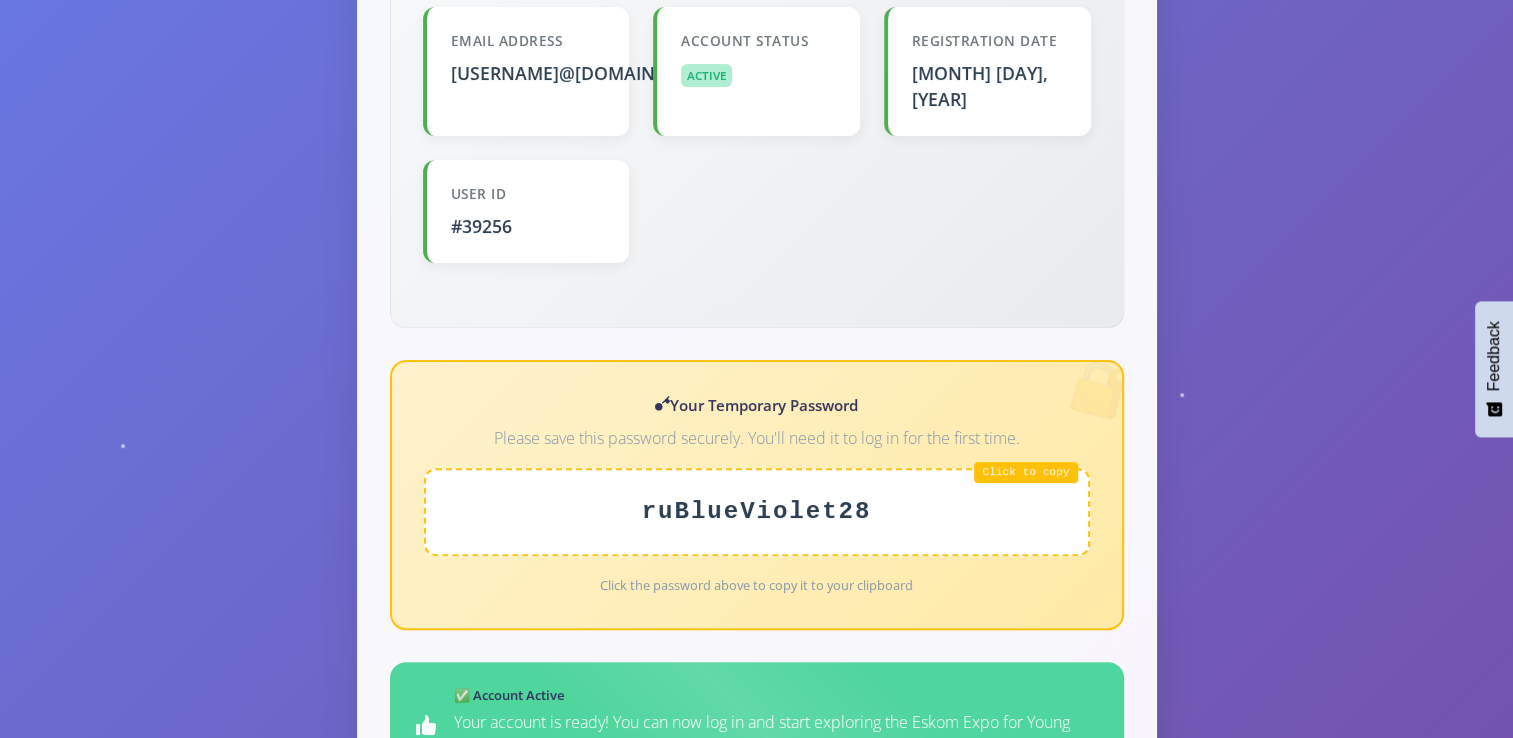 click on "ruBlueViolet28" at bounding box center (757, 512) 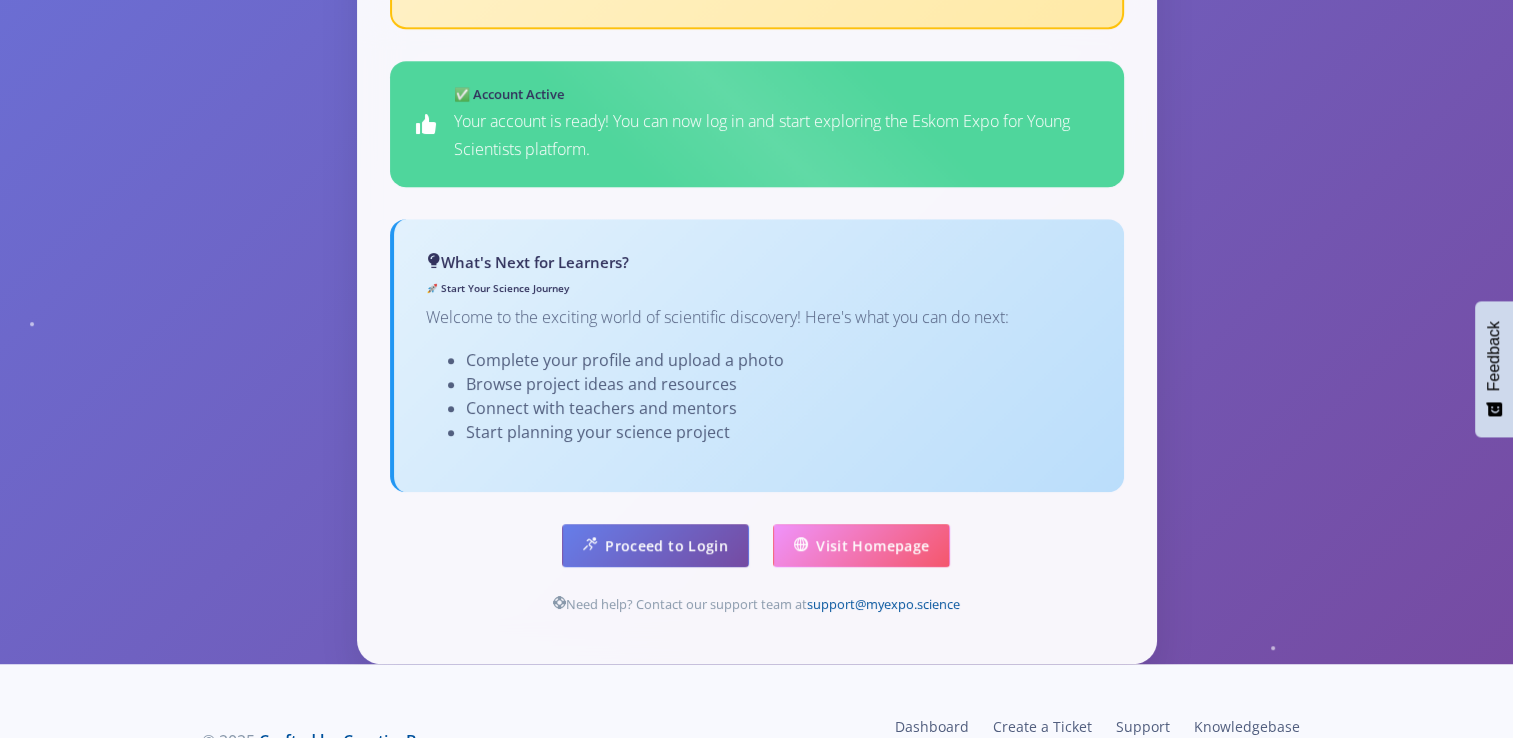 scroll, scrollTop: 1218, scrollLeft: 0, axis: vertical 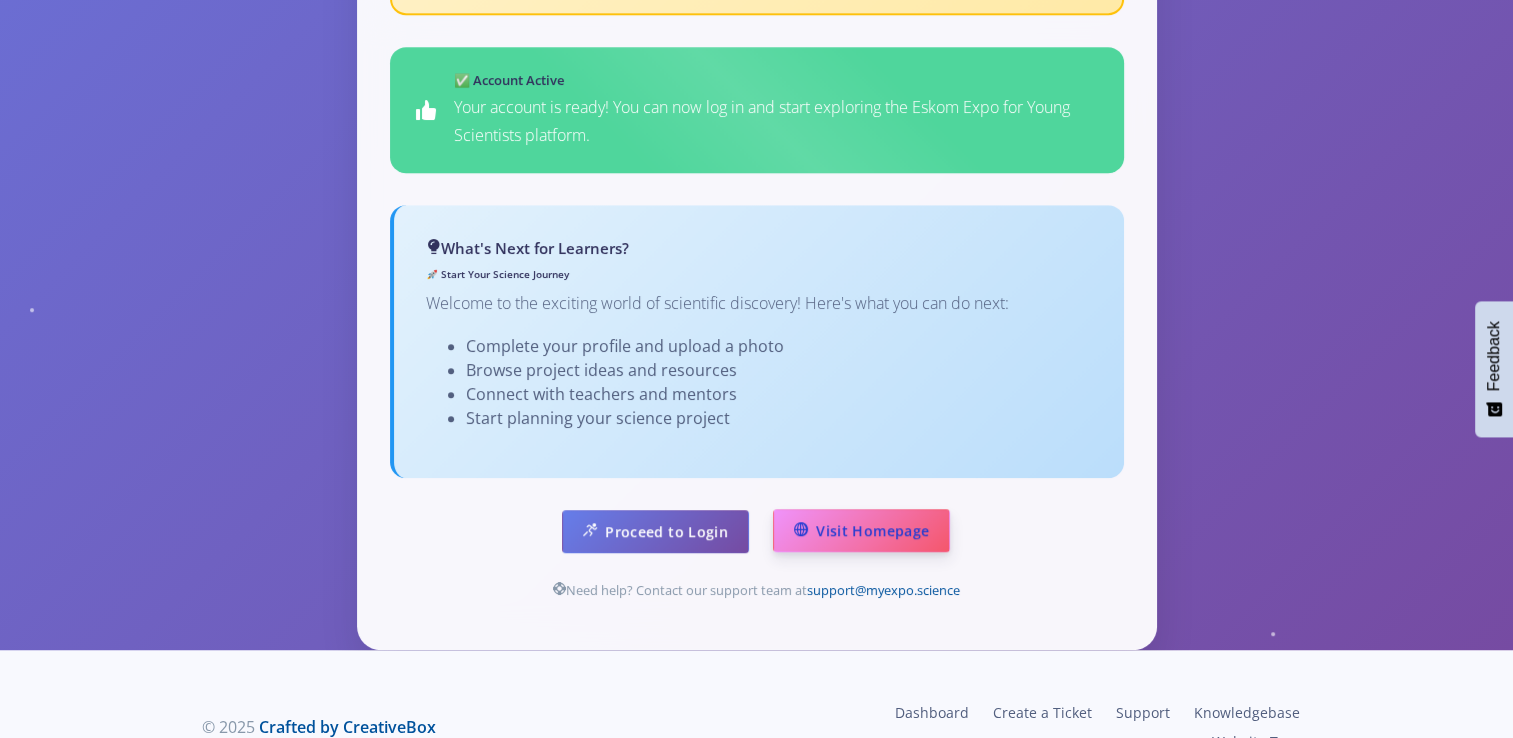 click on "Visit Homepage" at bounding box center (861, 530) 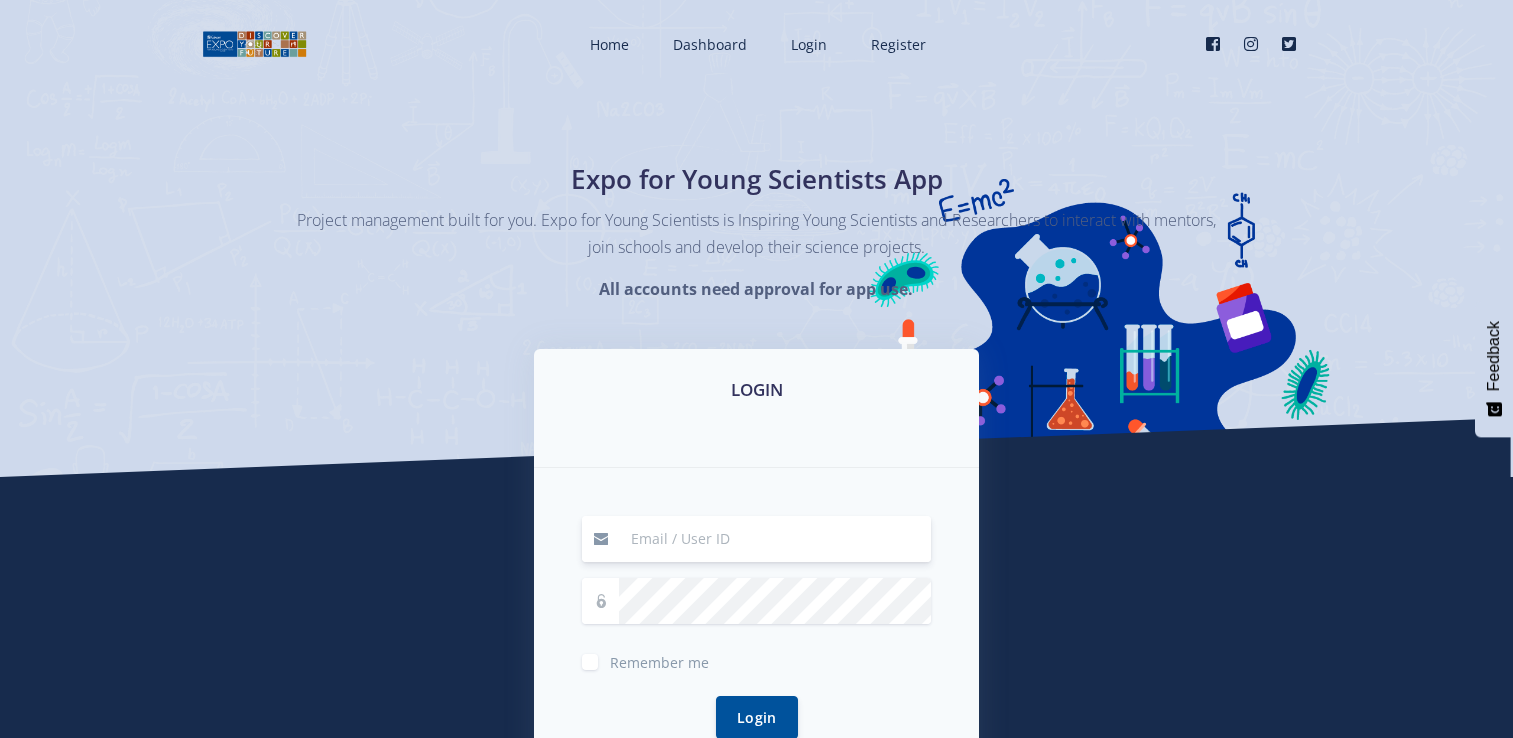 scroll, scrollTop: 0, scrollLeft: 0, axis: both 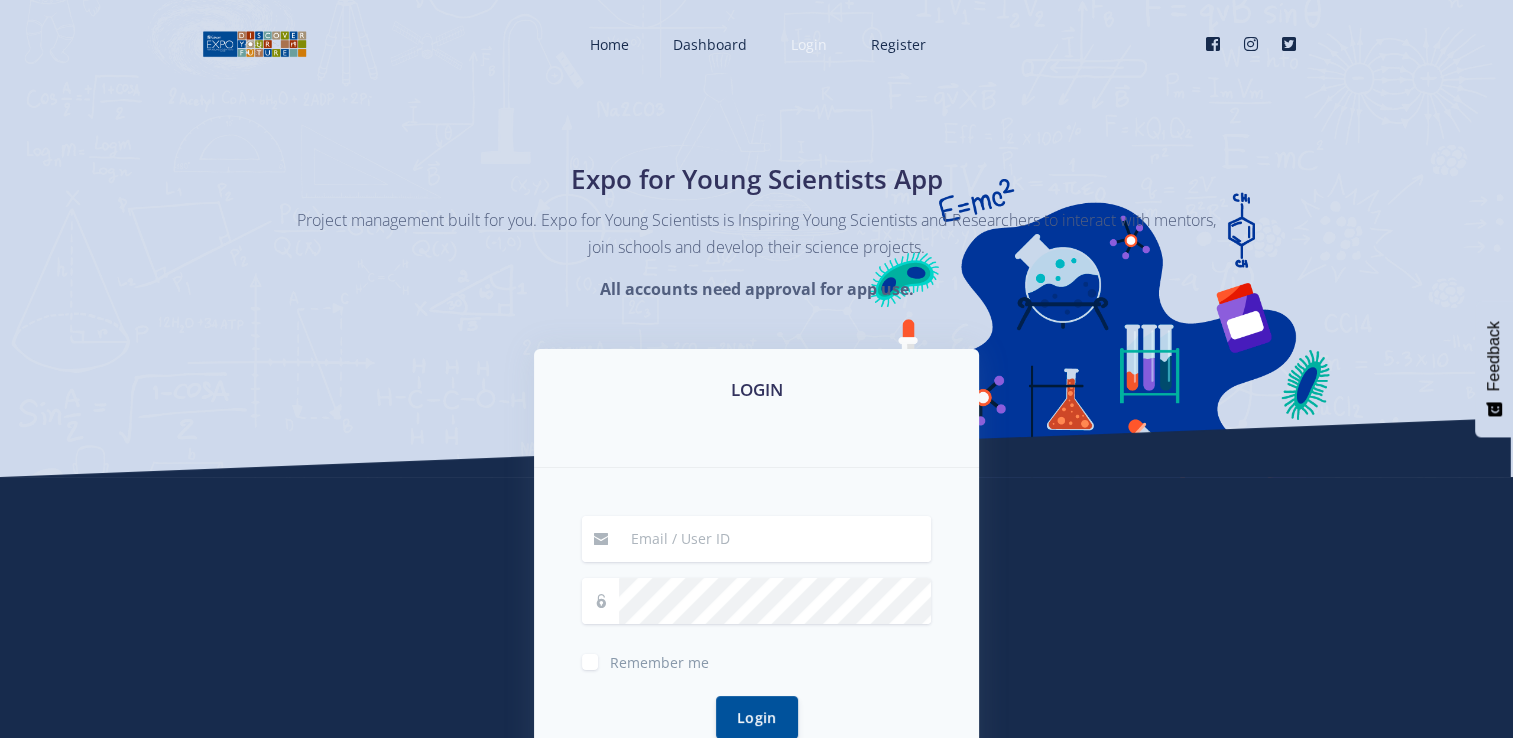 click on "Login" at bounding box center [809, 44] 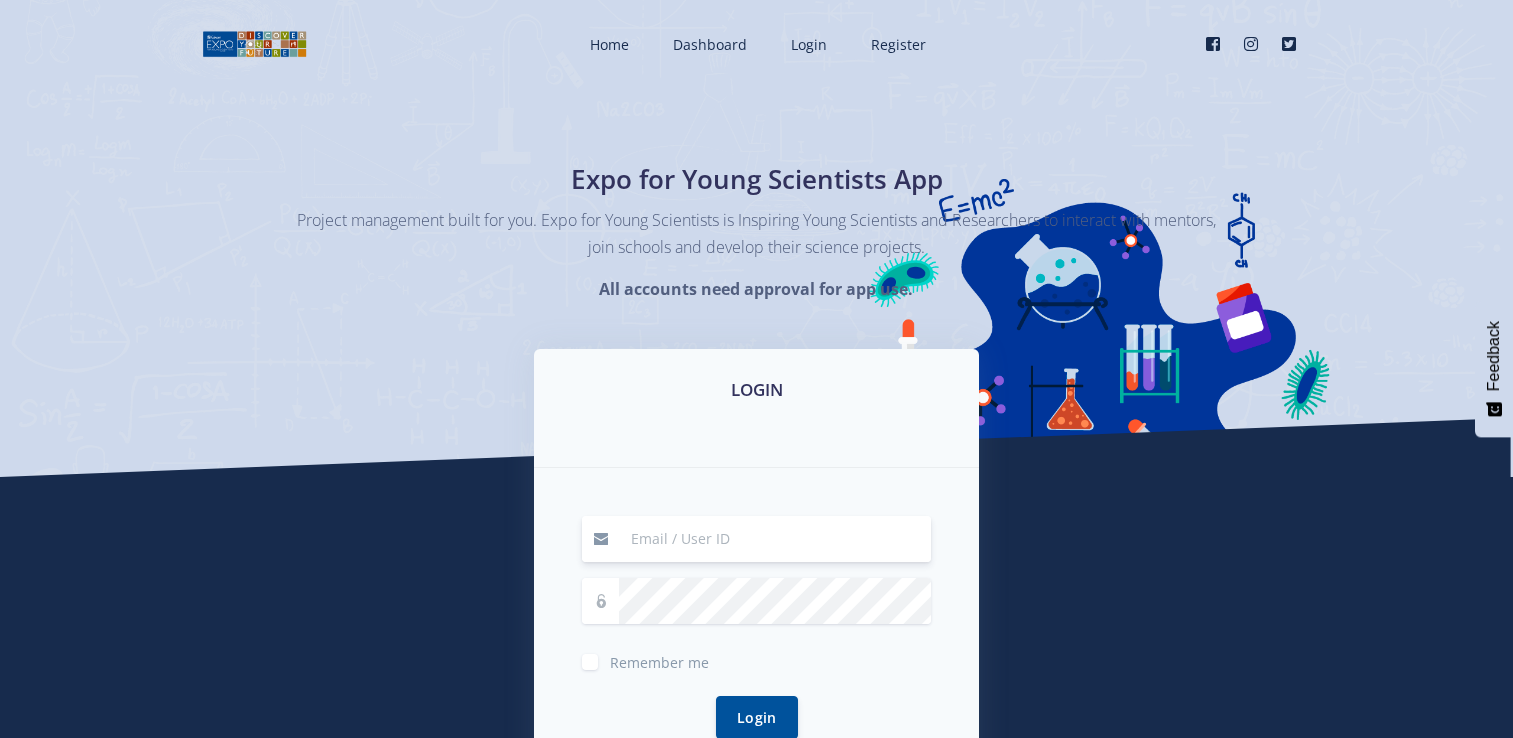 scroll, scrollTop: 0, scrollLeft: 0, axis: both 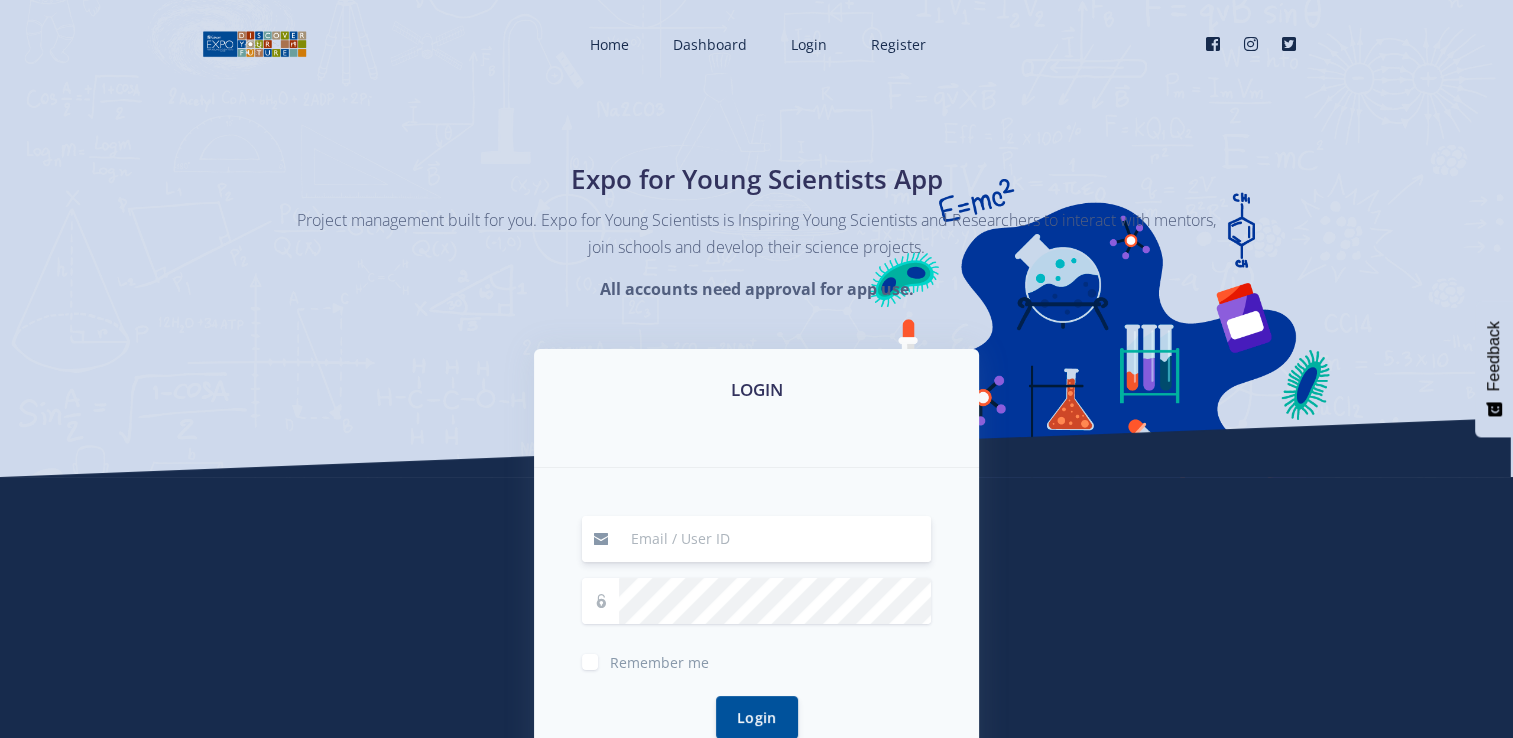 click at bounding box center (775, 539) 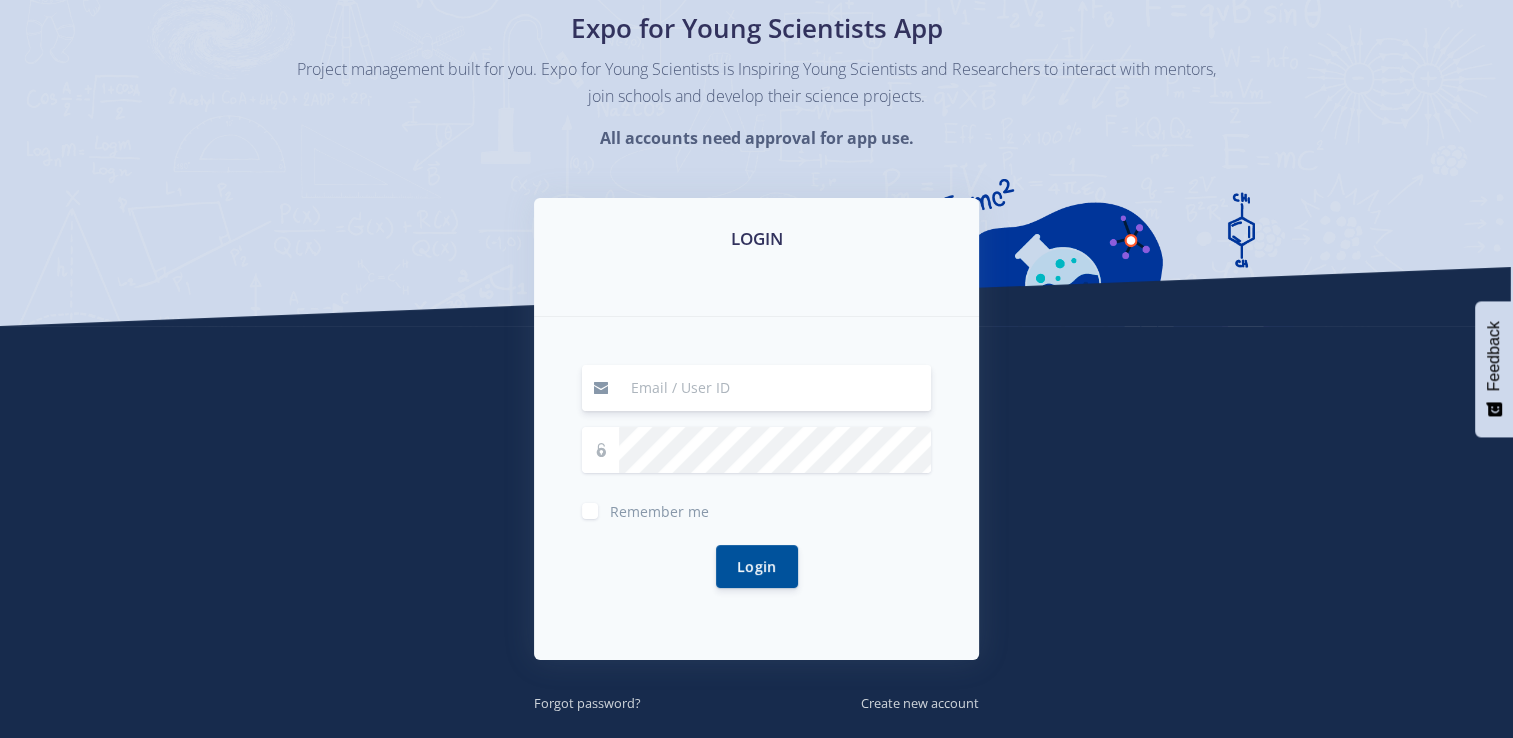 scroll, scrollTop: 168, scrollLeft: 0, axis: vertical 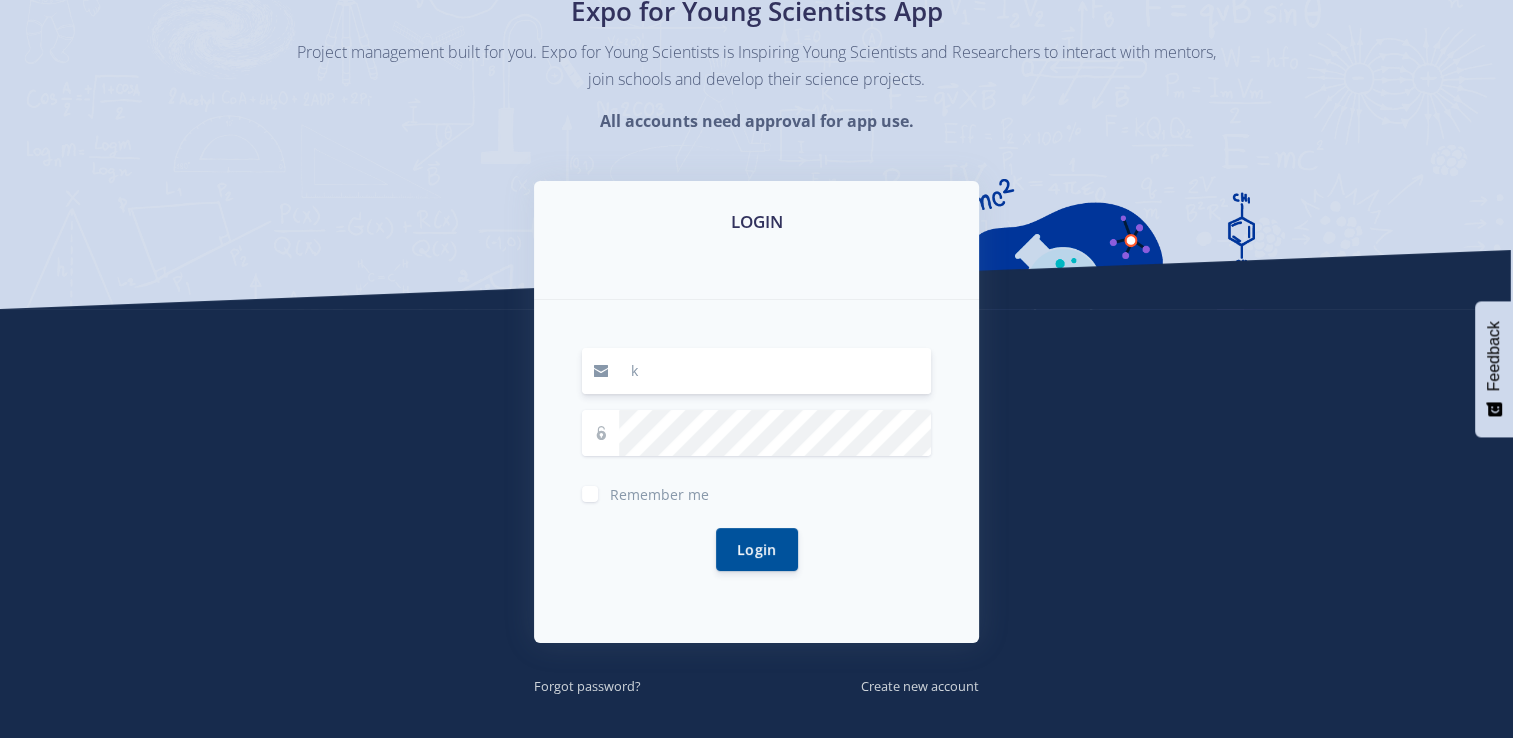 type on "[EMAIL]" 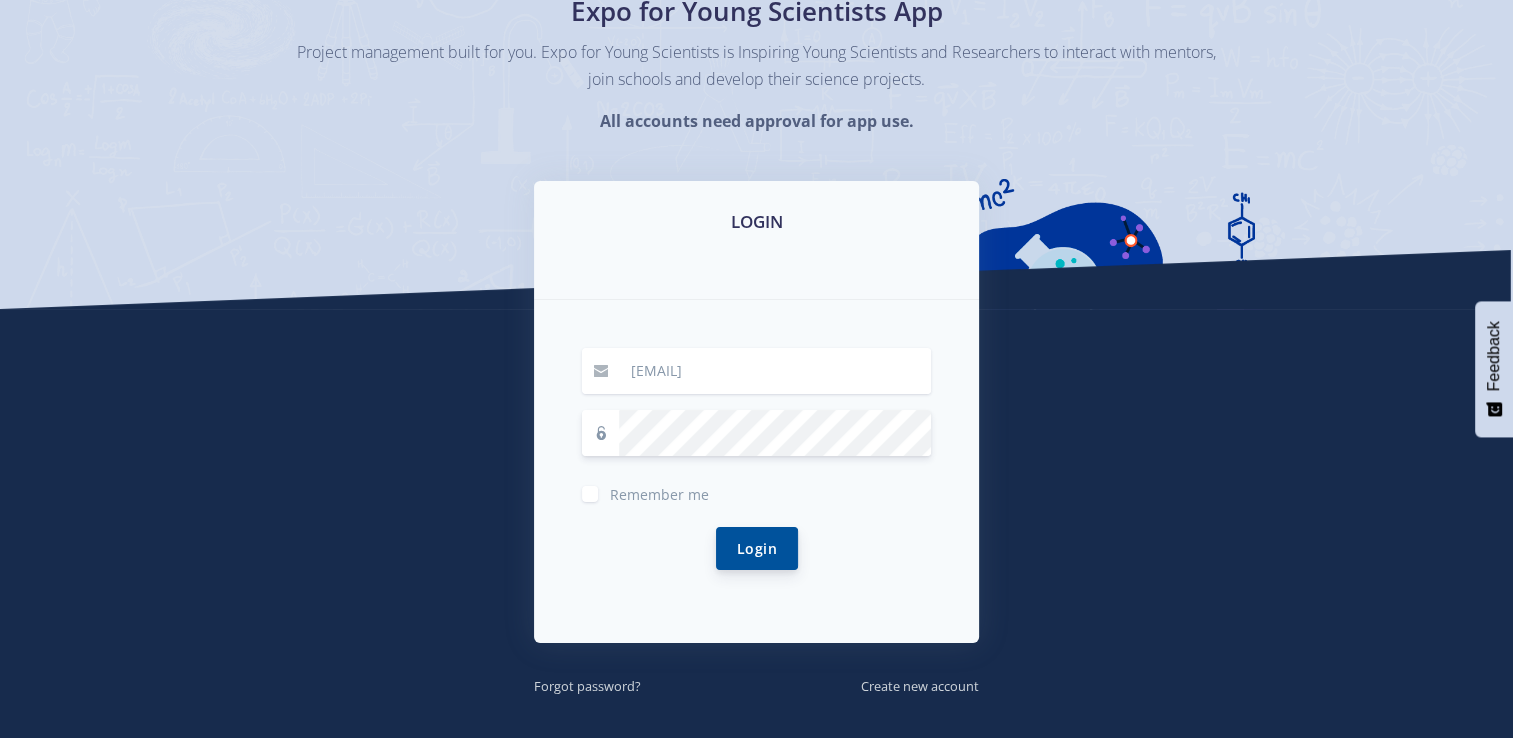 click on "Login" at bounding box center [757, 548] 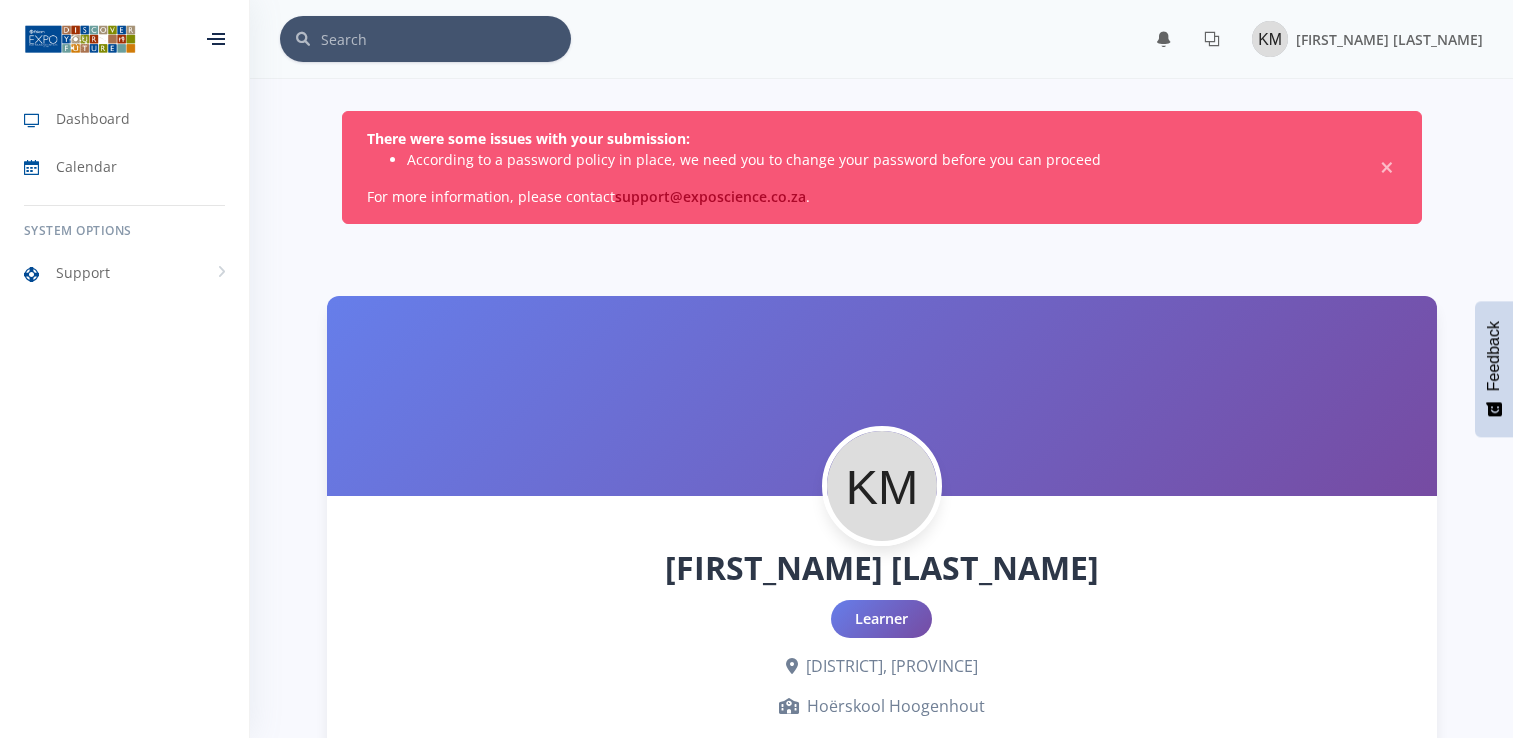 scroll, scrollTop: 110, scrollLeft: 0, axis: vertical 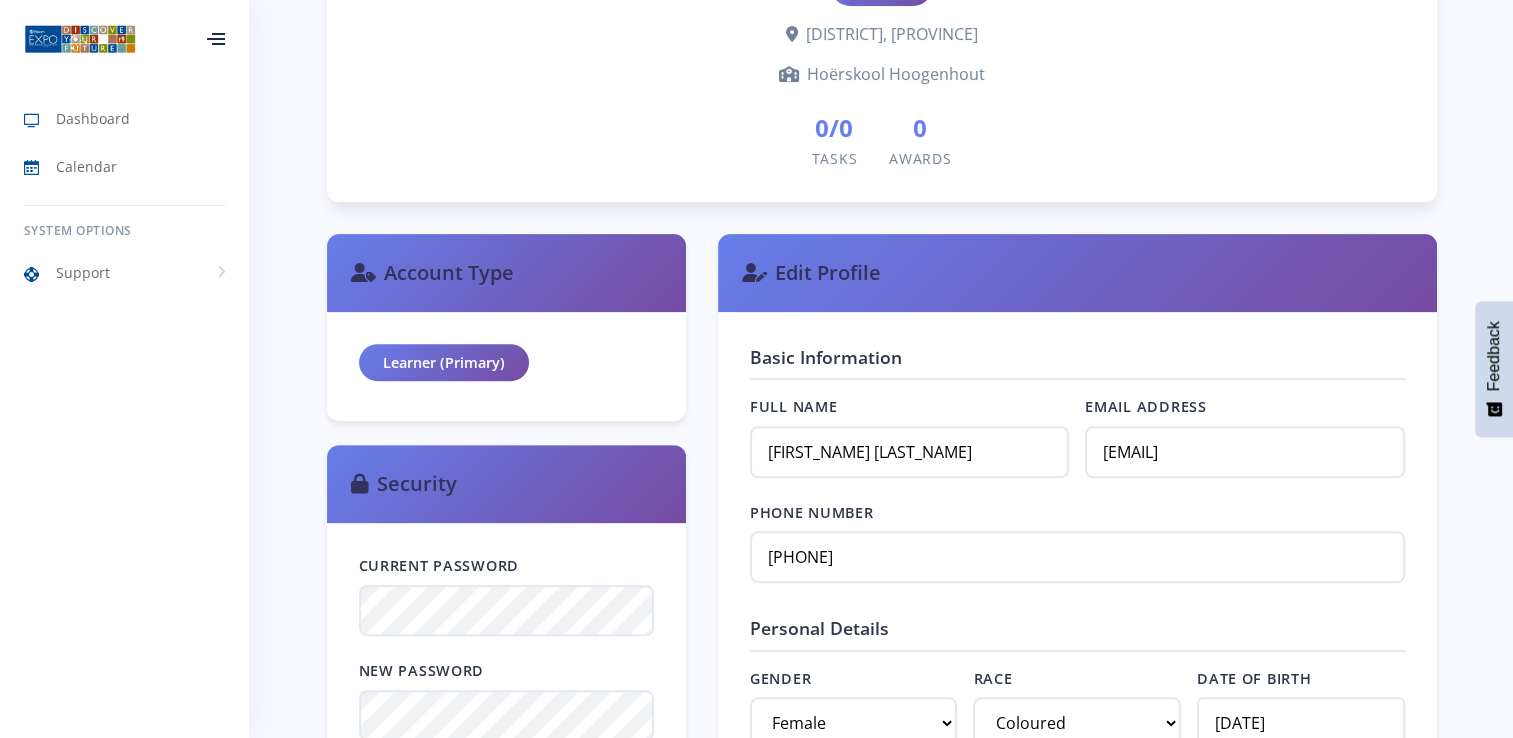 click at bounding box center [80, 39] 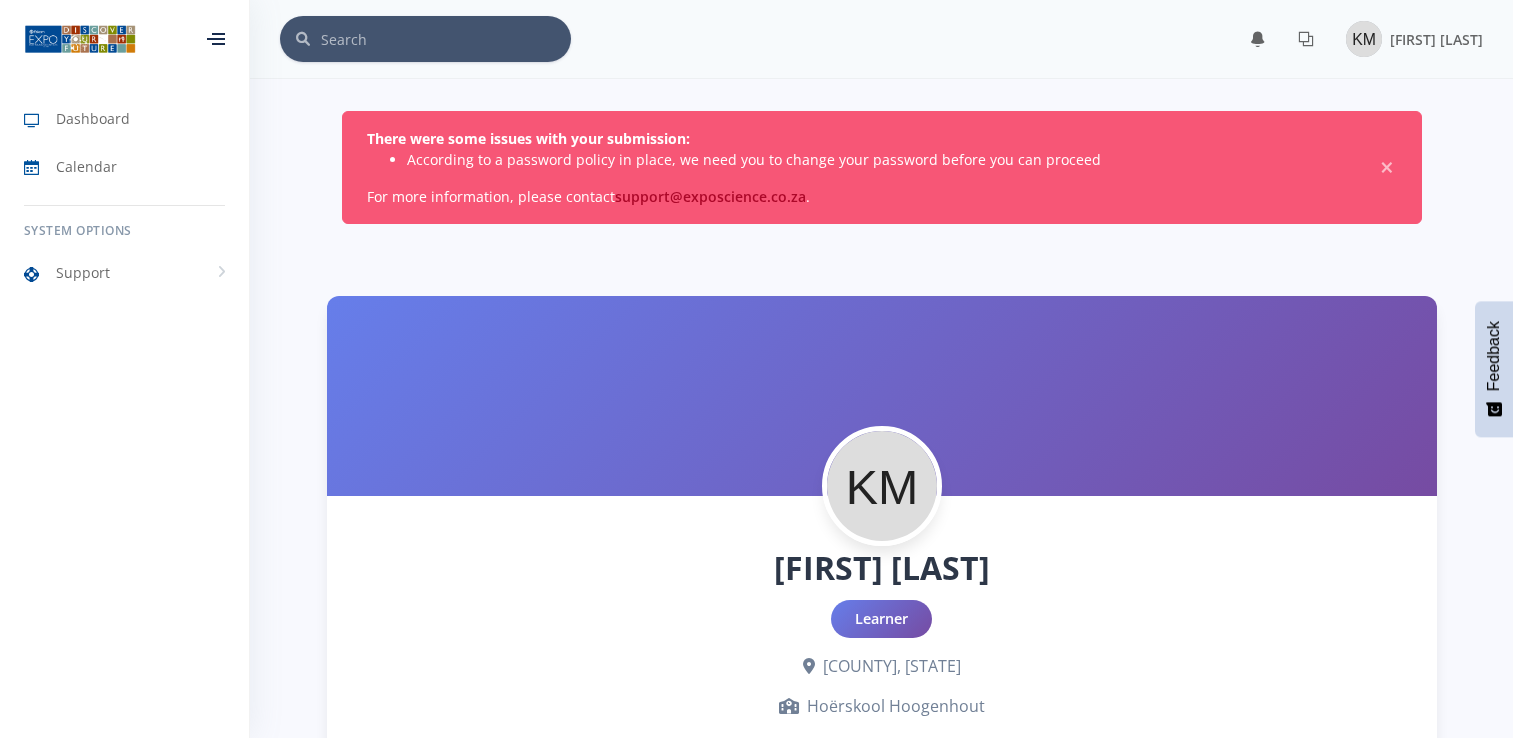 scroll, scrollTop: 0, scrollLeft: 0, axis: both 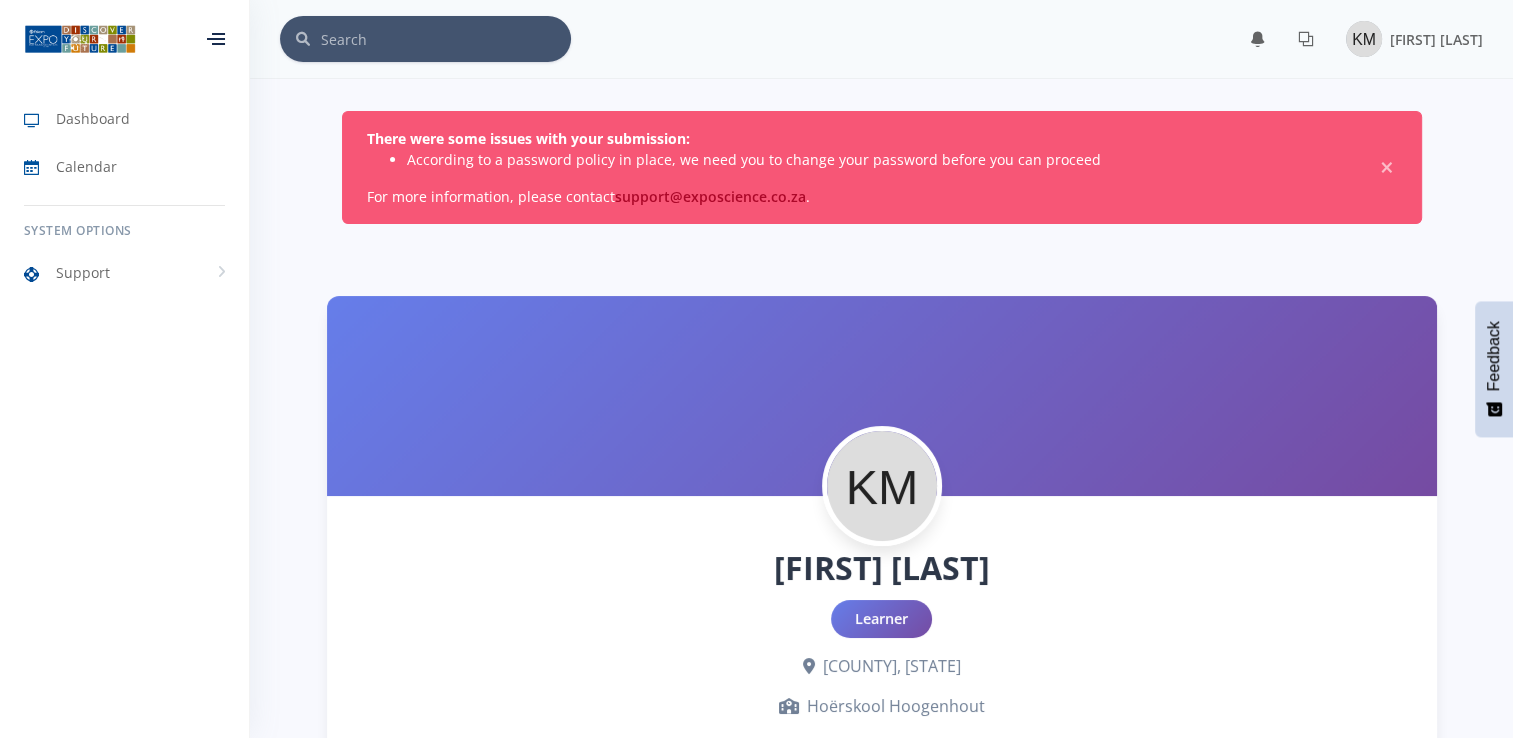 click at bounding box center [216, 39] 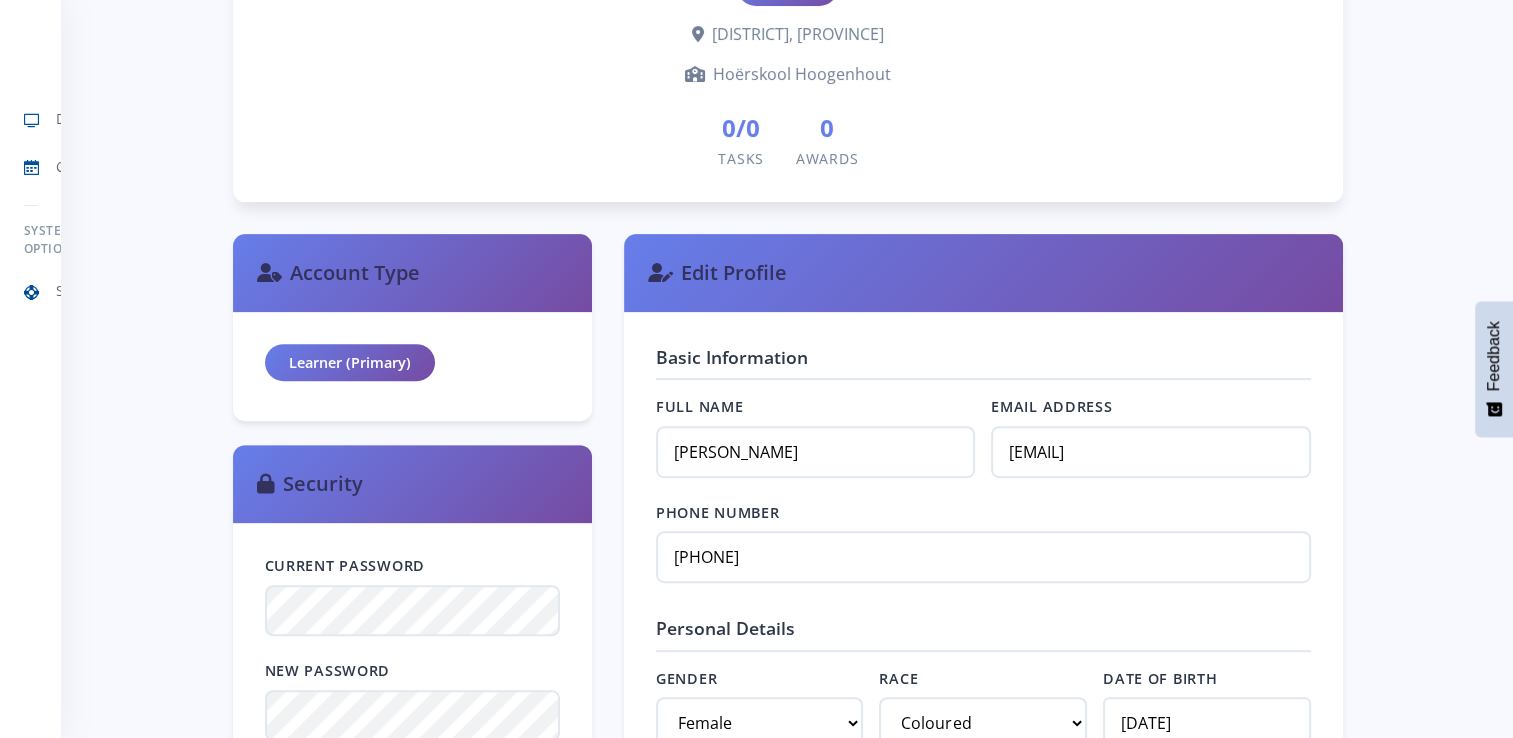scroll, scrollTop: 632, scrollLeft: 0, axis: vertical 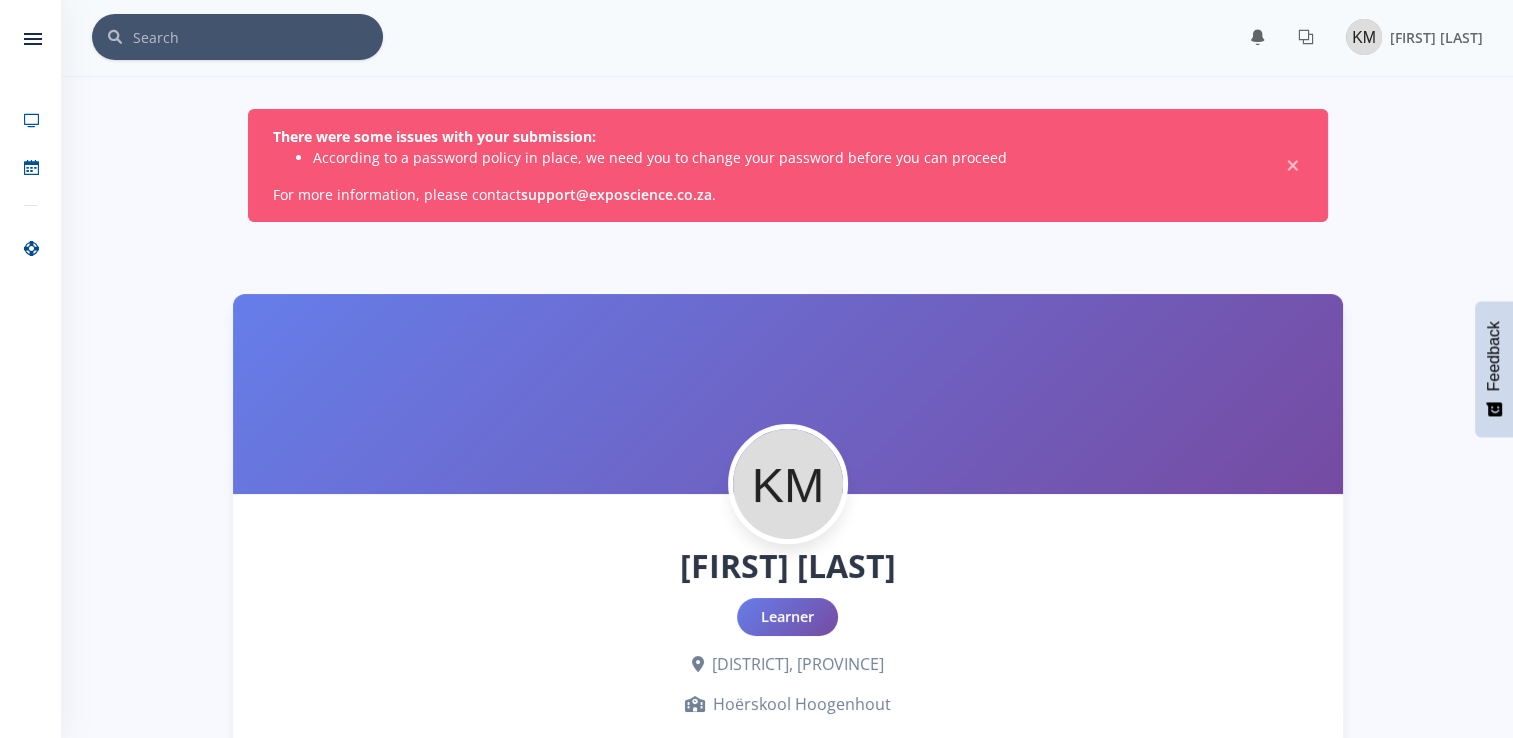 click on "support@exposcience.co.za" at bounding box center [616, 194] 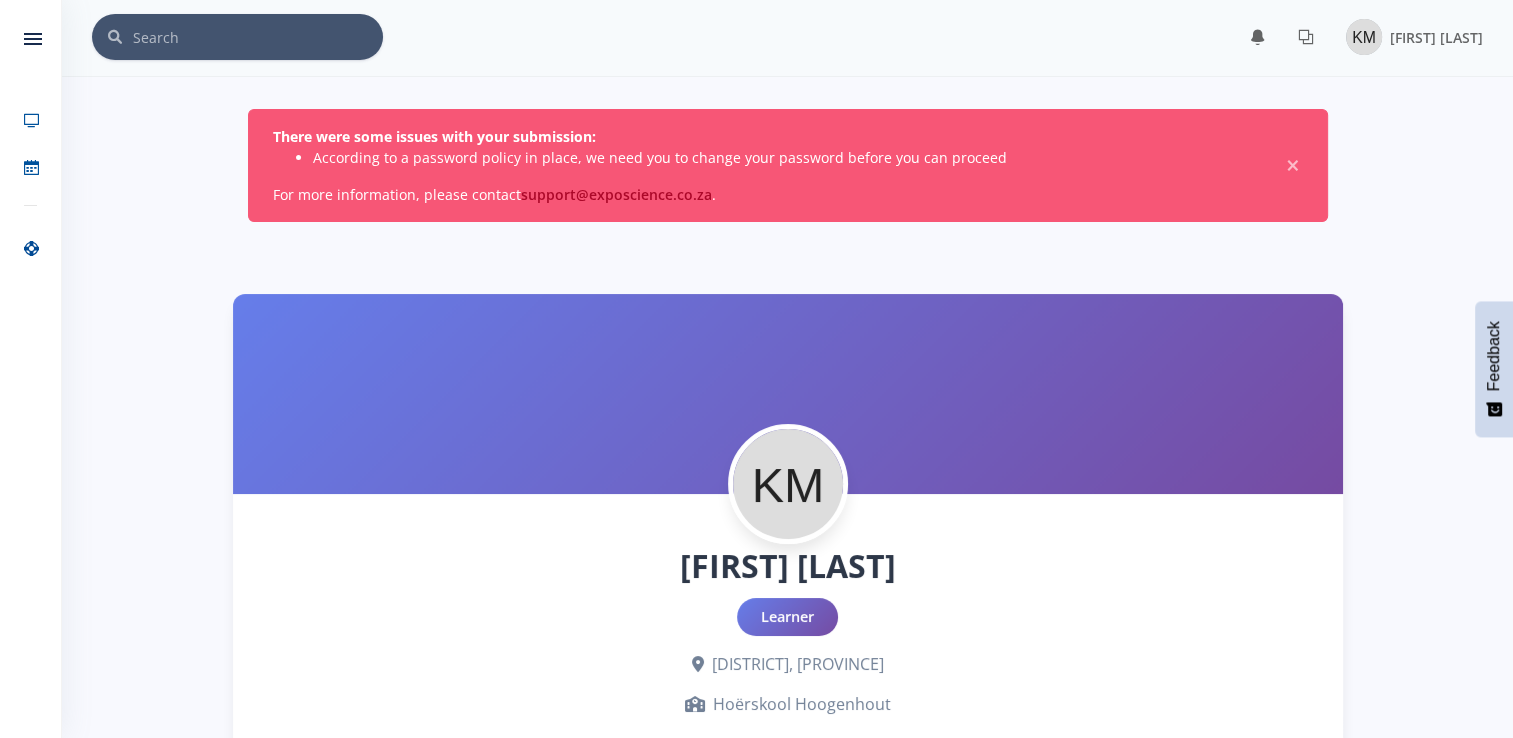 click on "Keashlin Miggel
Learner
Gert Sibande,
Mpumalanga
Hoërskool Hoogenhout
0/0
Tasks
0
Awards" at bounding box center [788, 663] 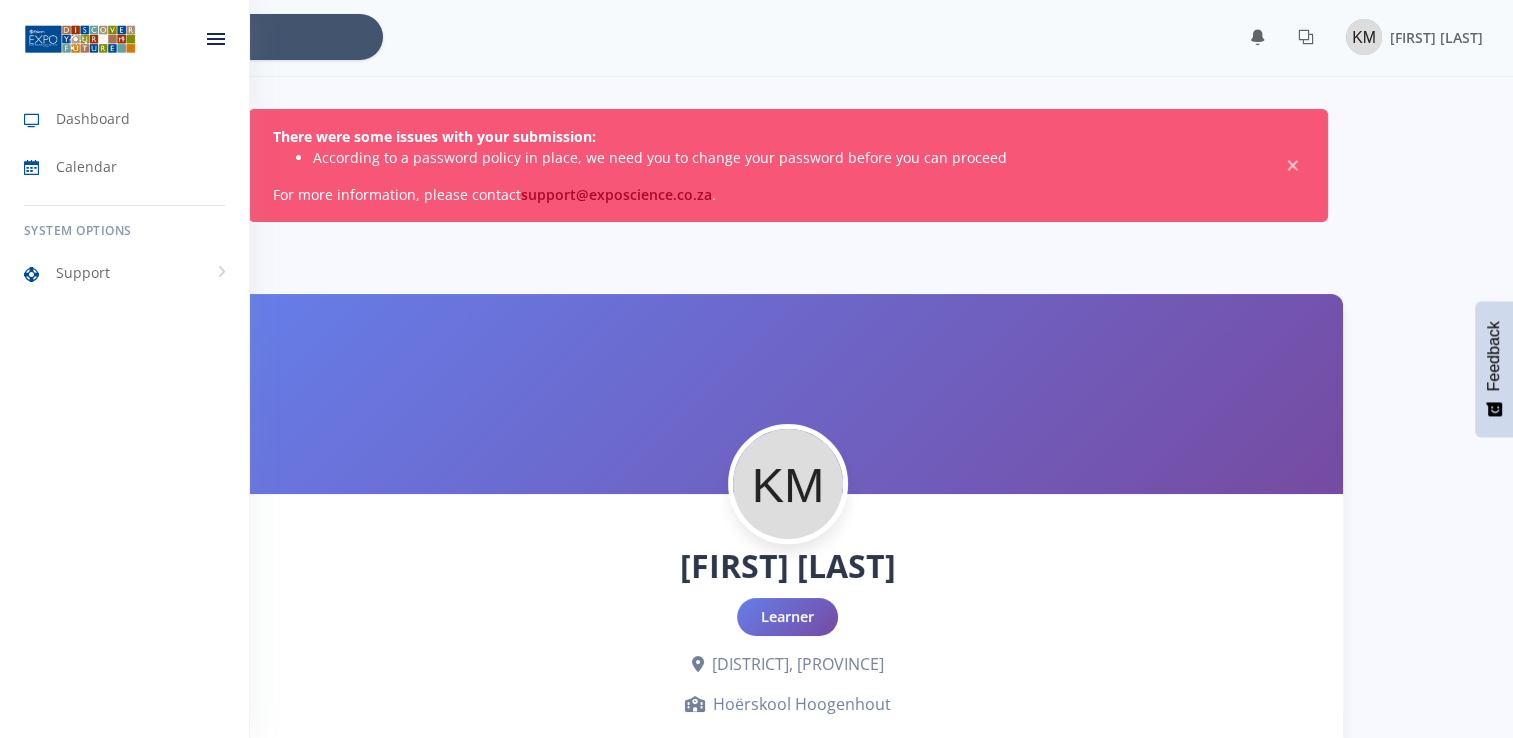 click at bounding box center [216, 34] 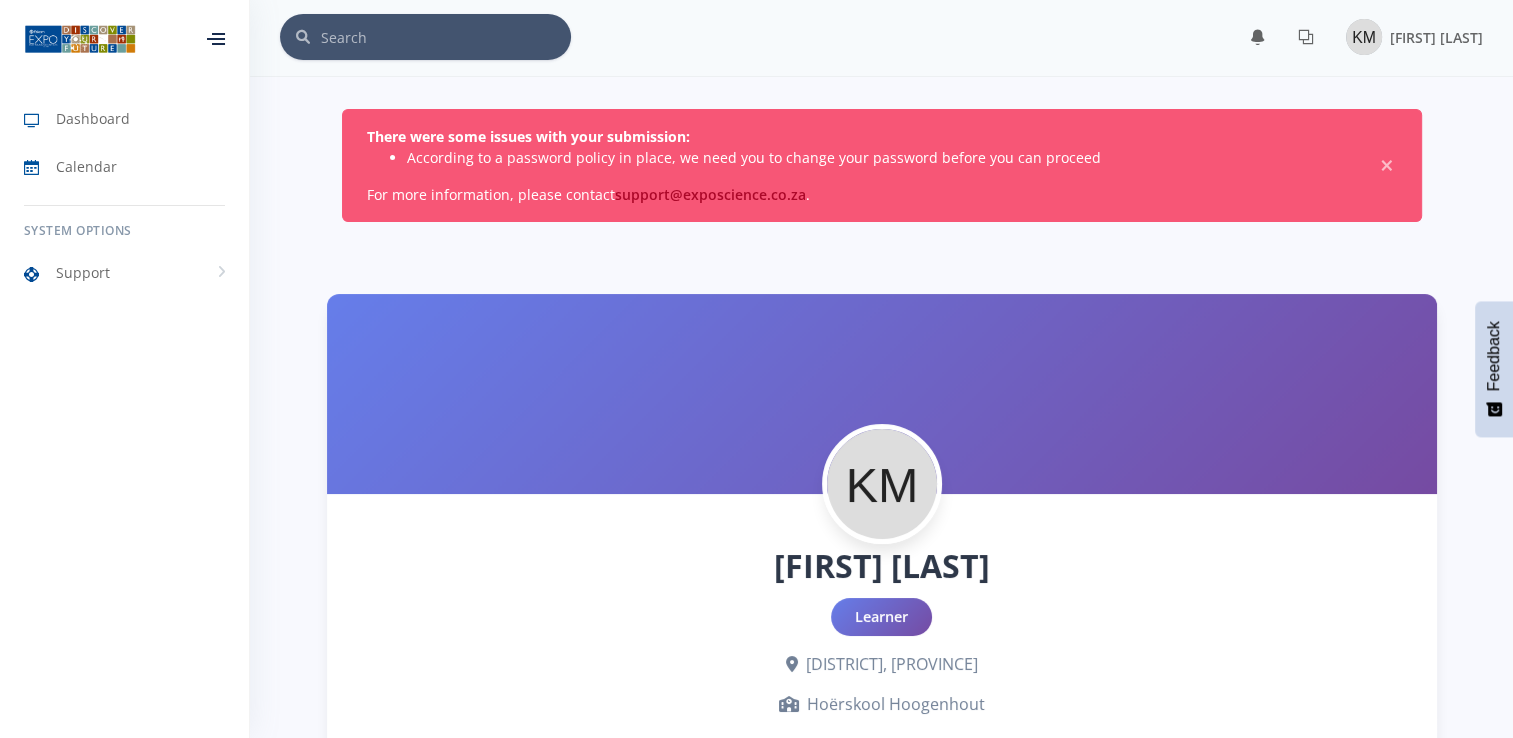 click at bounding box center [218, 34] 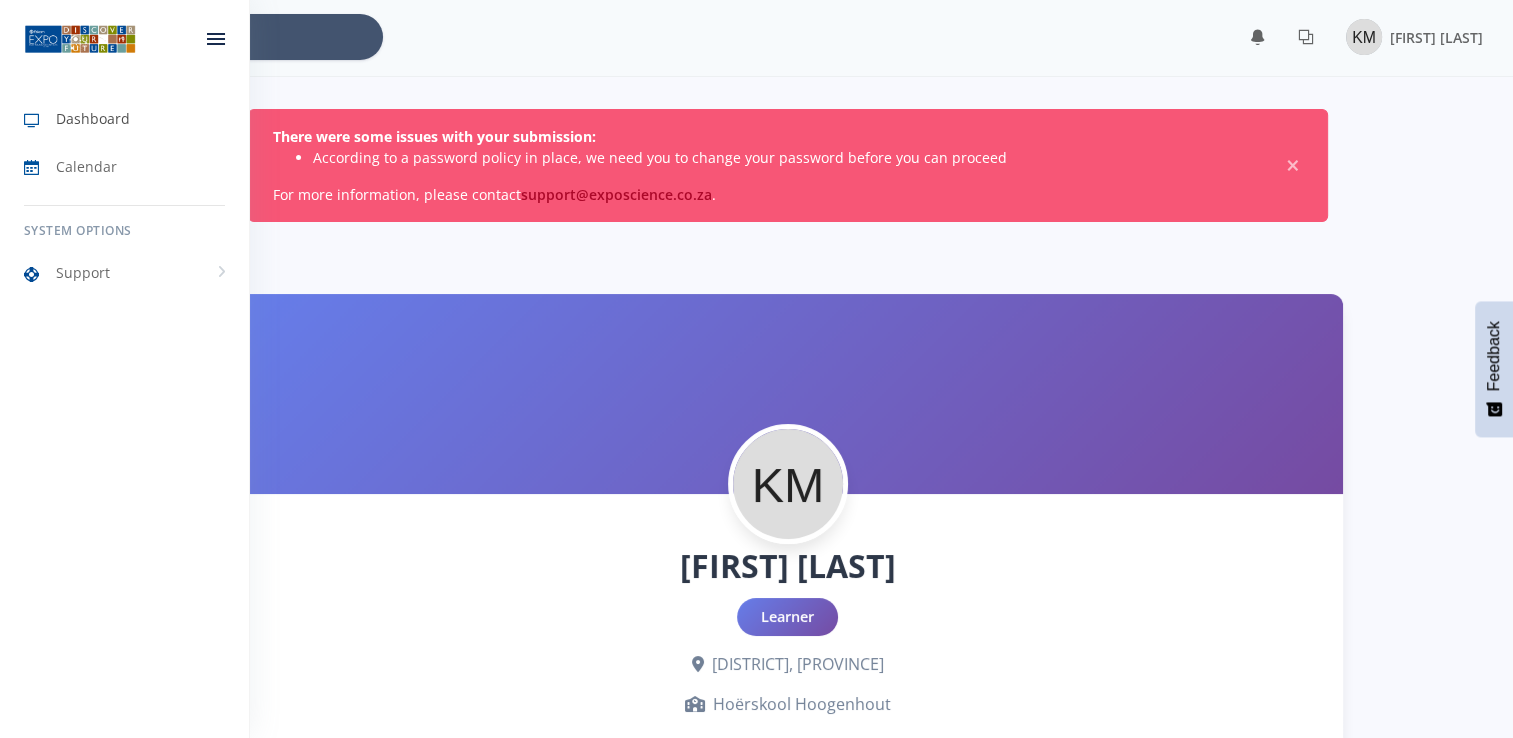 click on "Dashboard" at bounding box center [124, 119] 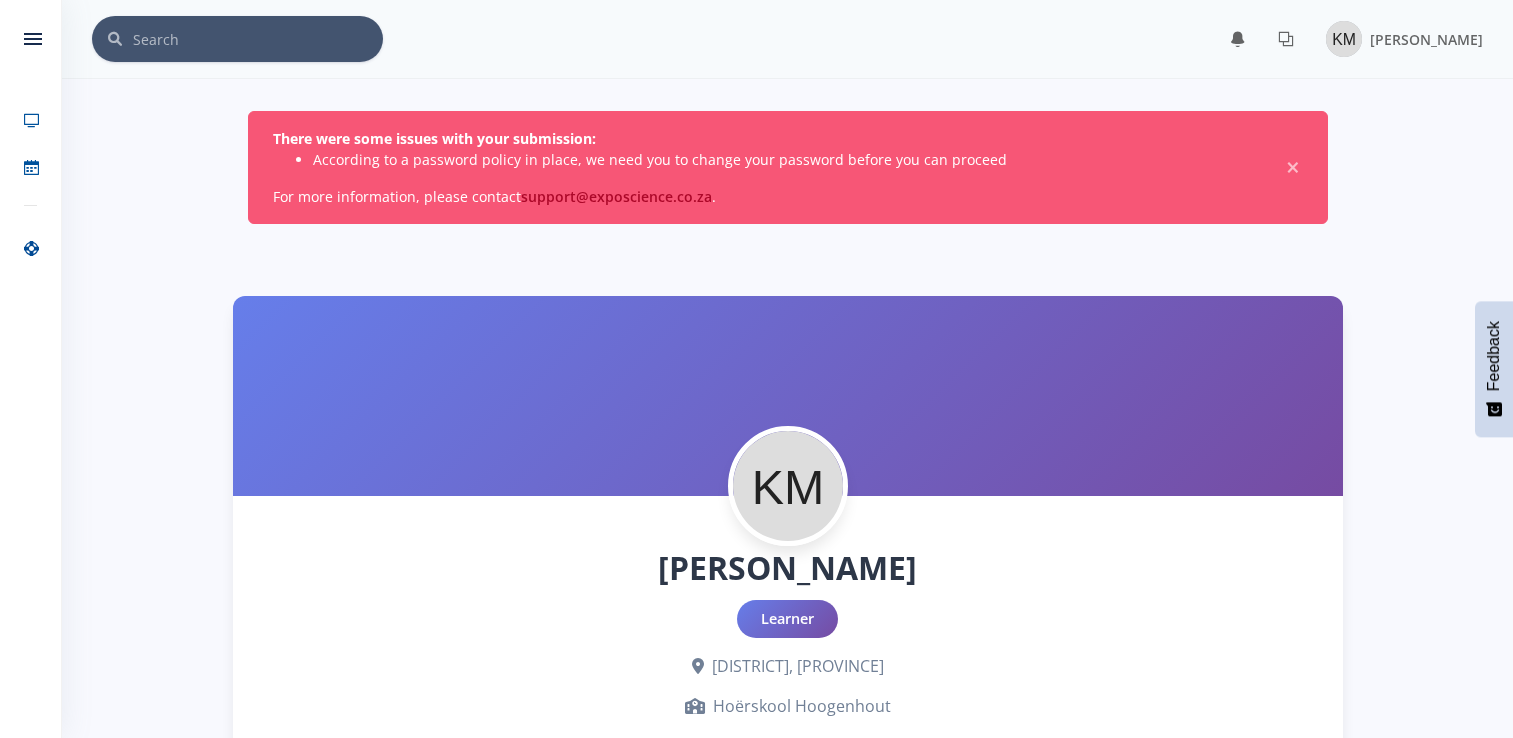 scroll, scrollTop: 0, scrollLeft: 0, axis: both 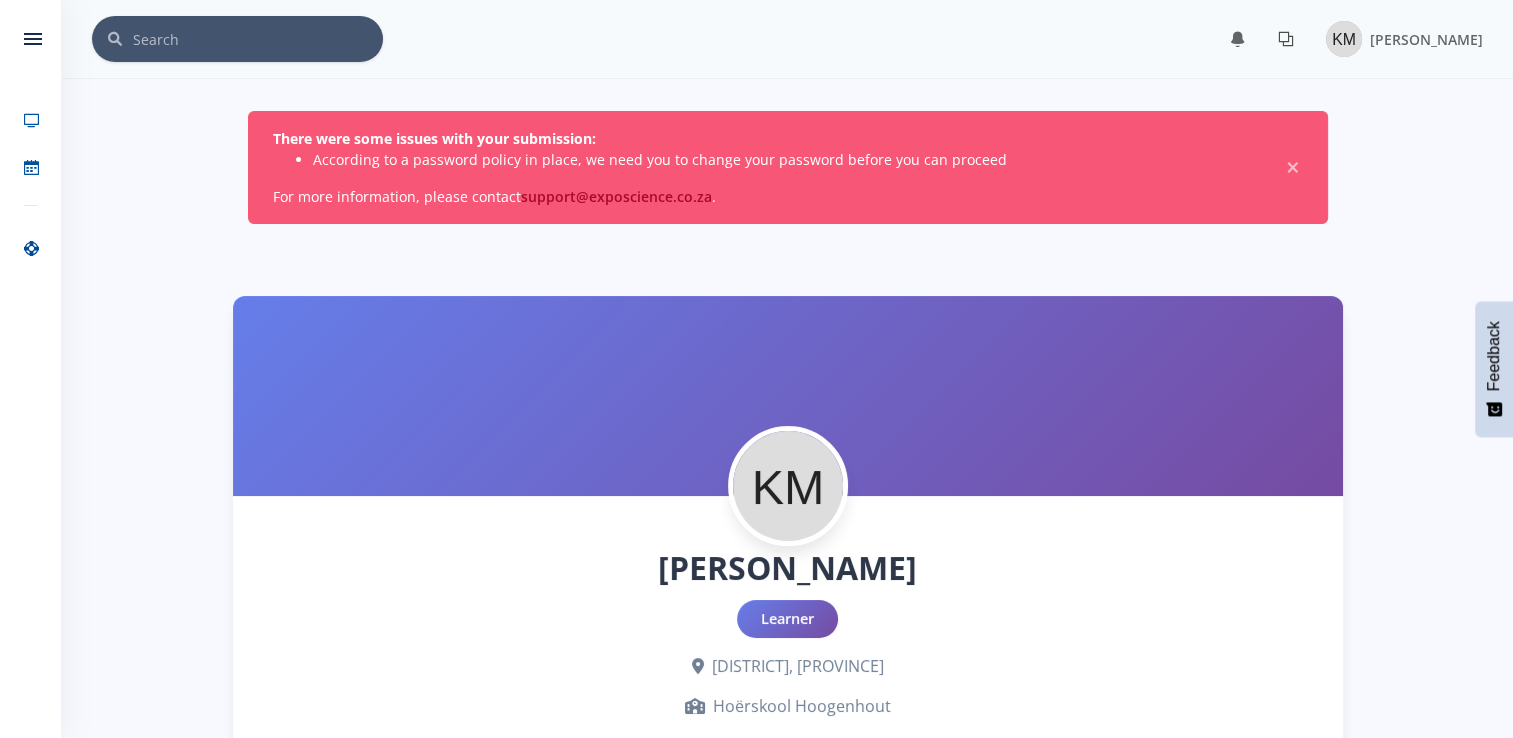 click at bounding box center (1286, 39) 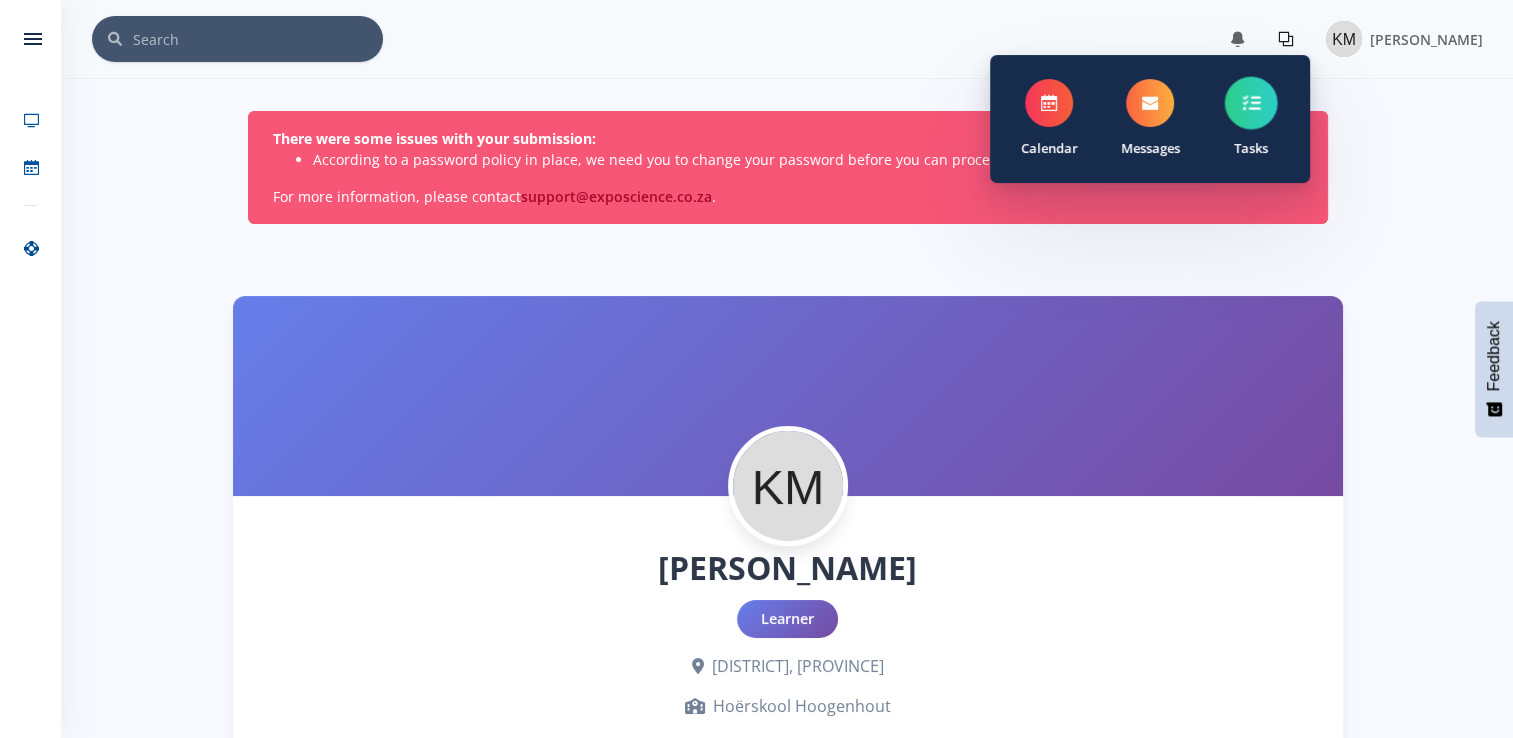 click on "Tasks" at bounding box center [1250, 119] 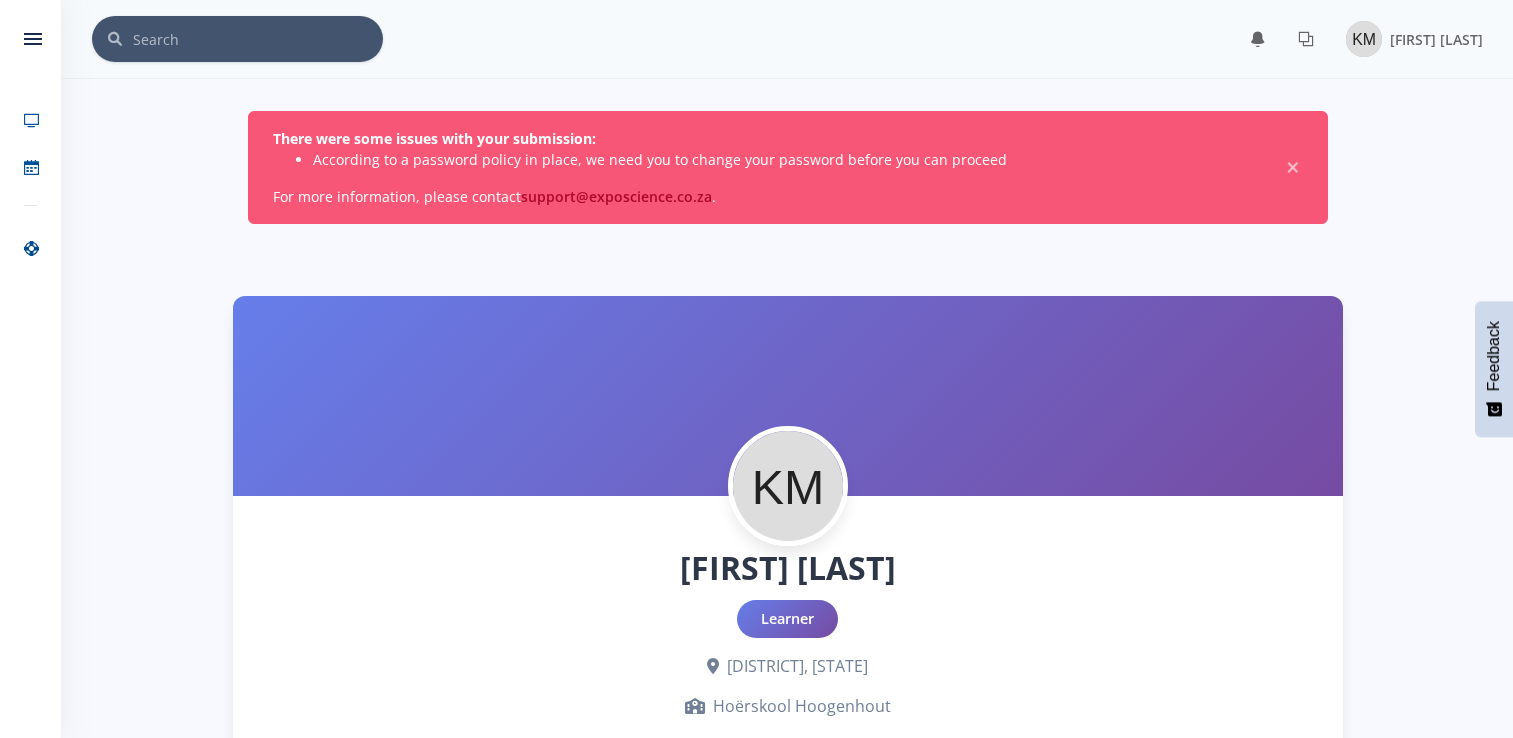 scroll, scrollTop: 0, scrollLeft: 0, axis: both 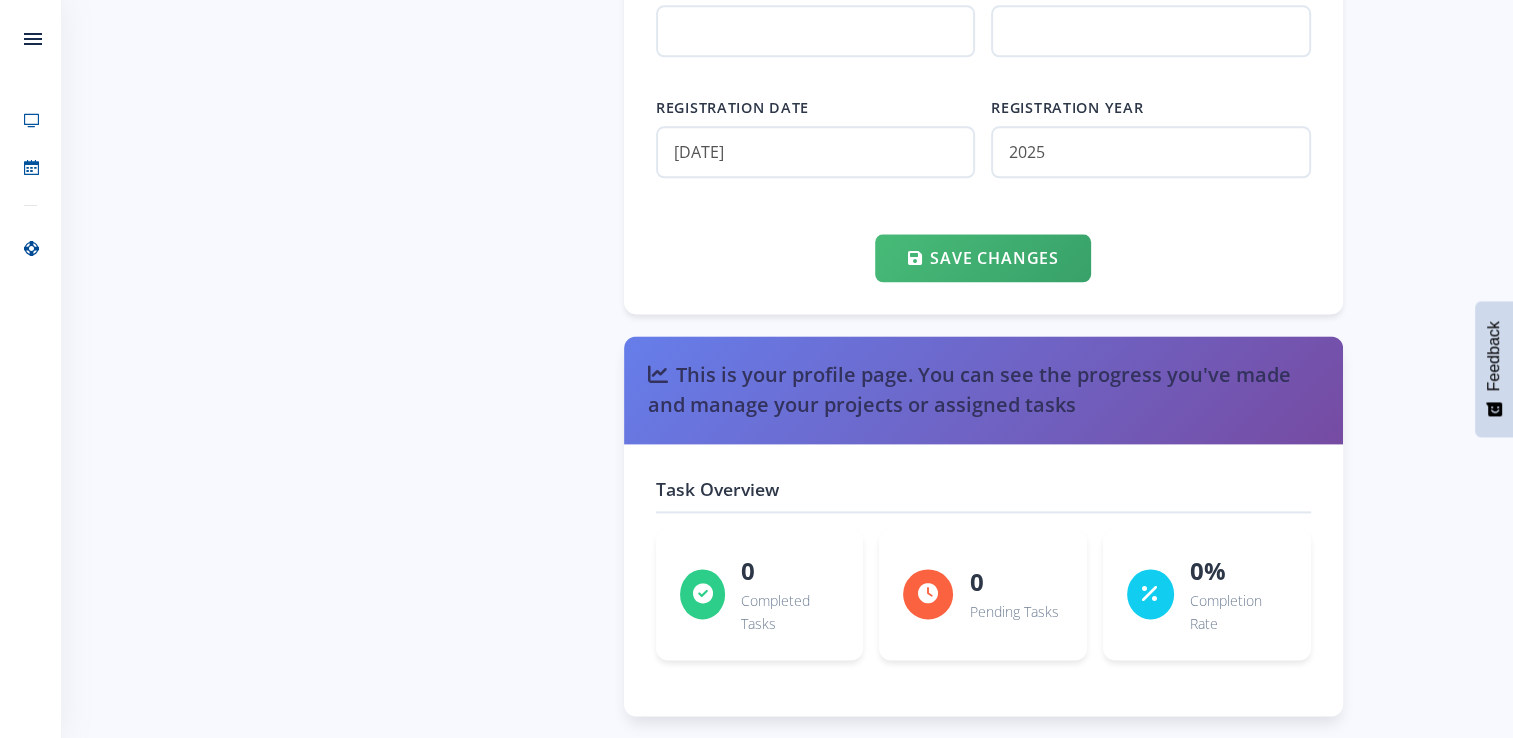 click on "Task Overview" at bounding box center [983, 494] 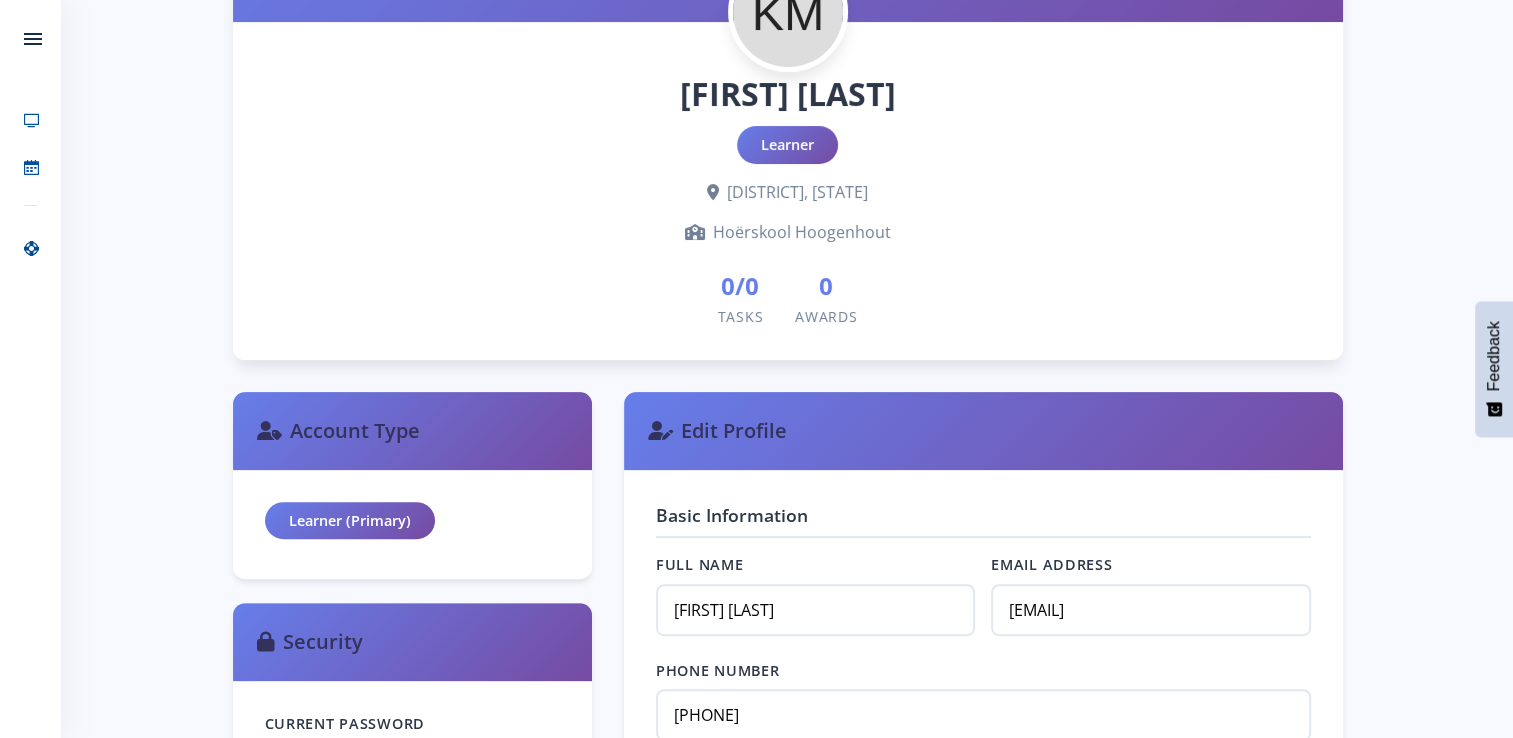 scroll, scrollTop: 472, scrollLeft: 0, axis: vertical 